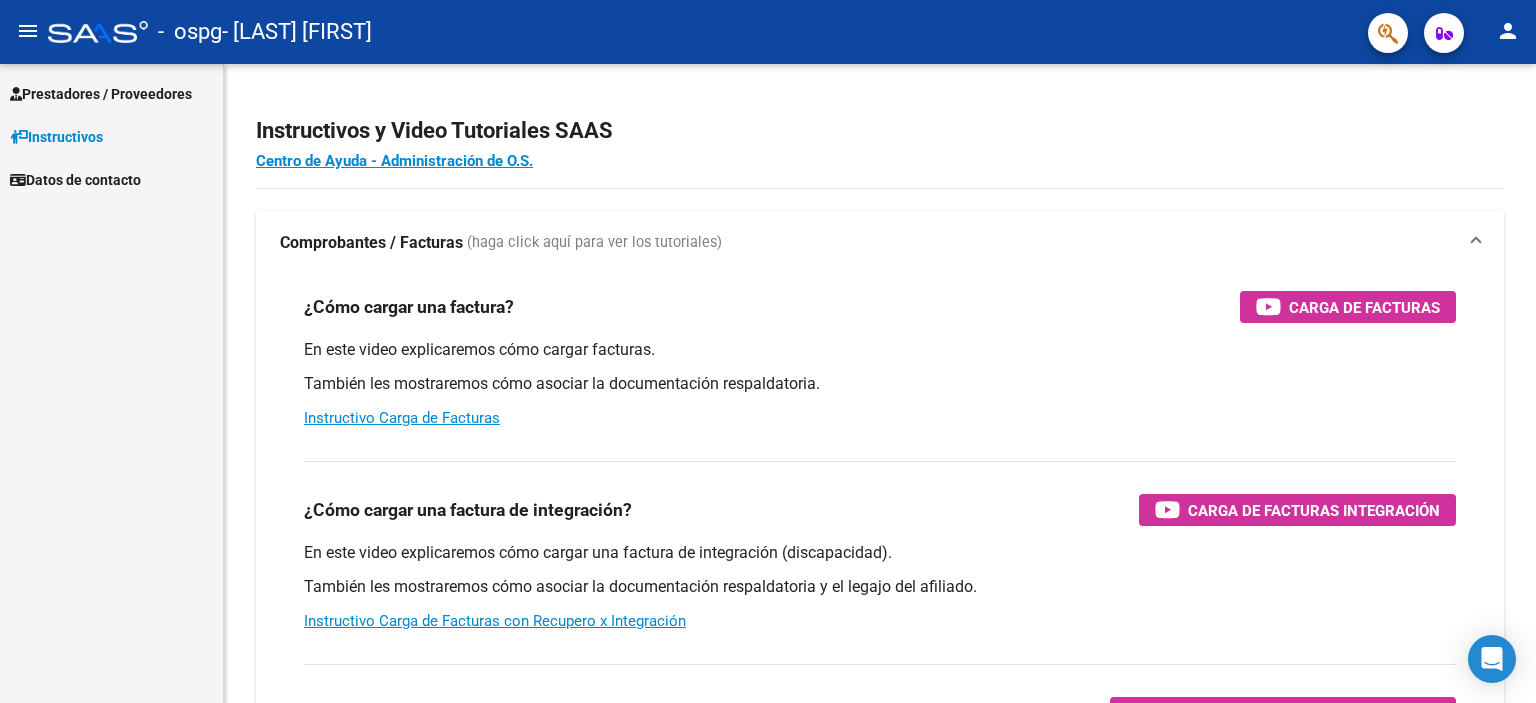 scroll, scrollTop: 0, scrollLeft: 0, axis: both 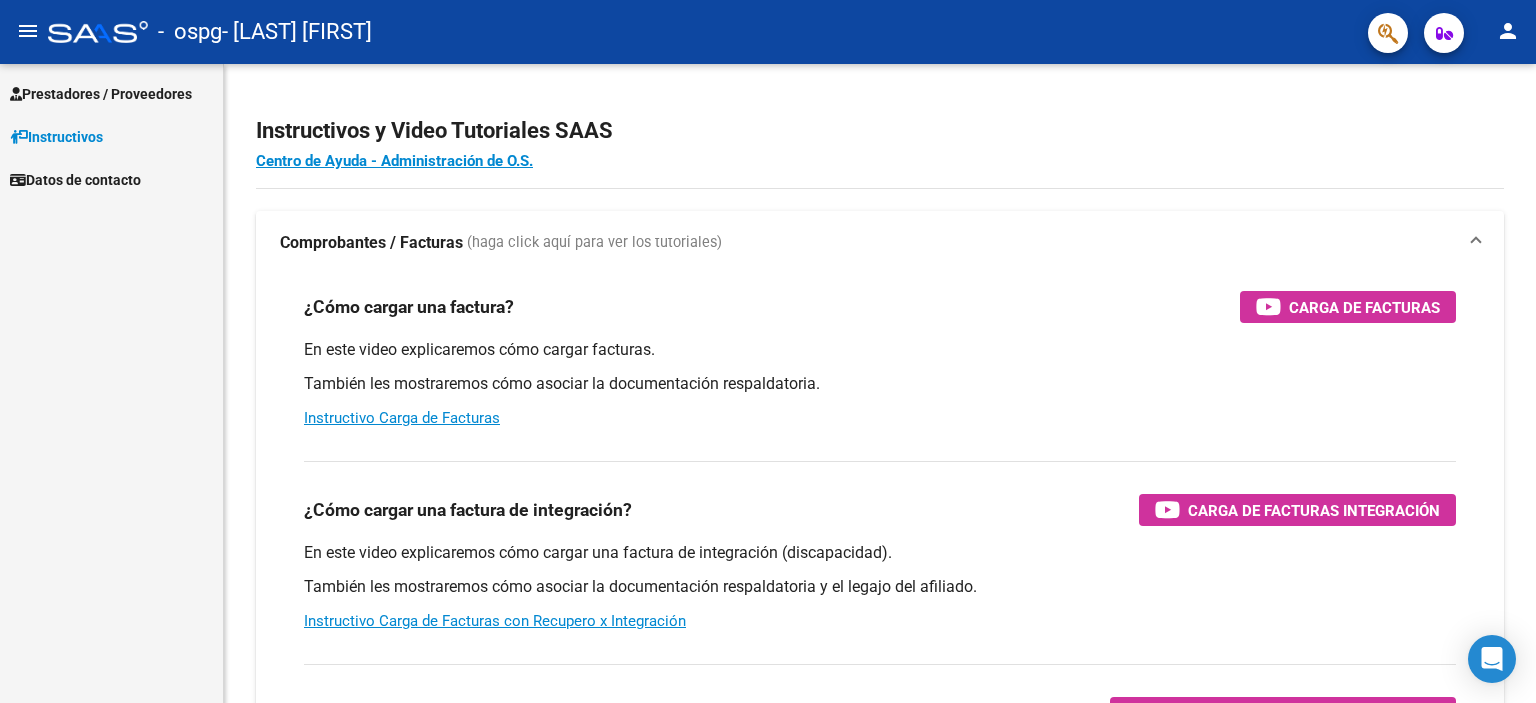 click on "Prestadores / Proveedores" at bounding box center (101, 94) 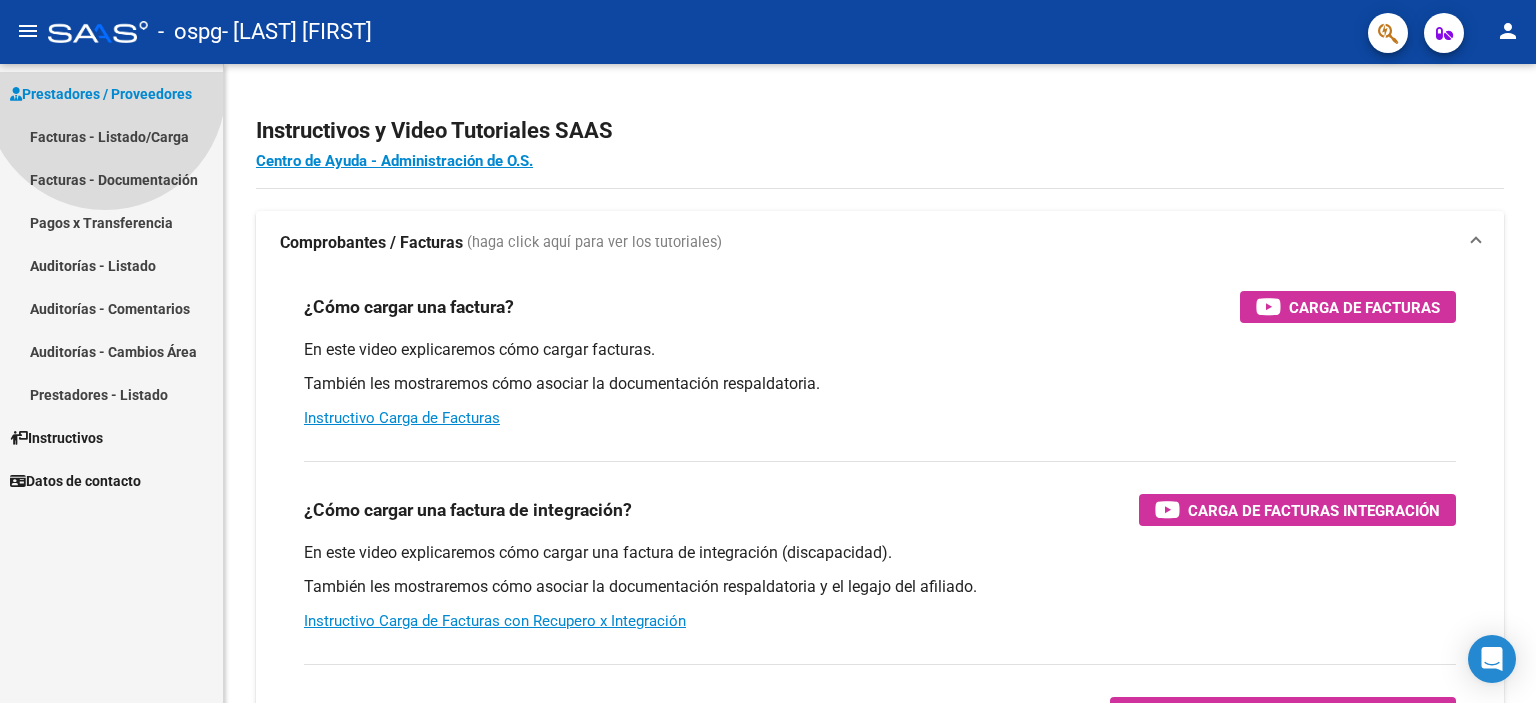 click on "Prestadores / Proveedores" at bounding box center [101, 94] 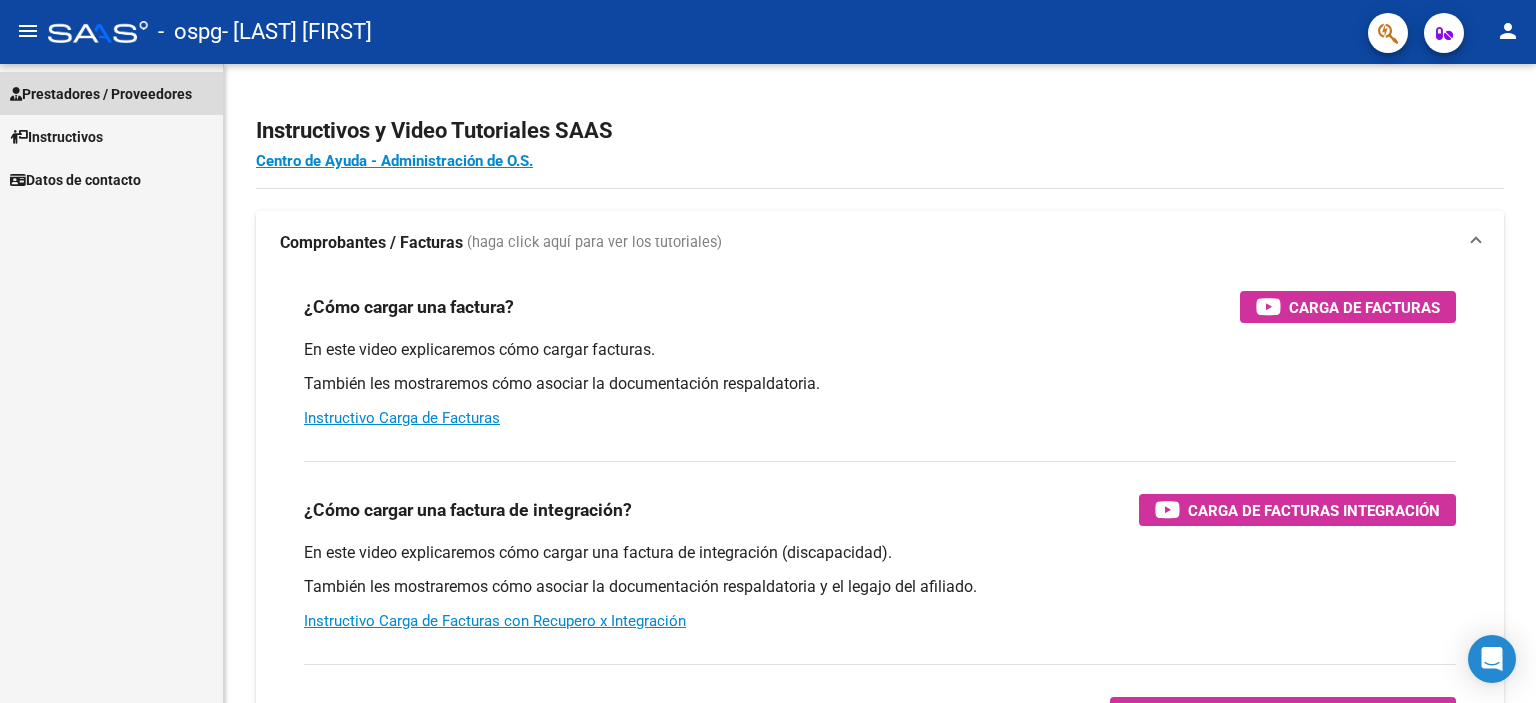 click on "Prestadores / Proveedores" at bounding box center (101, 94) 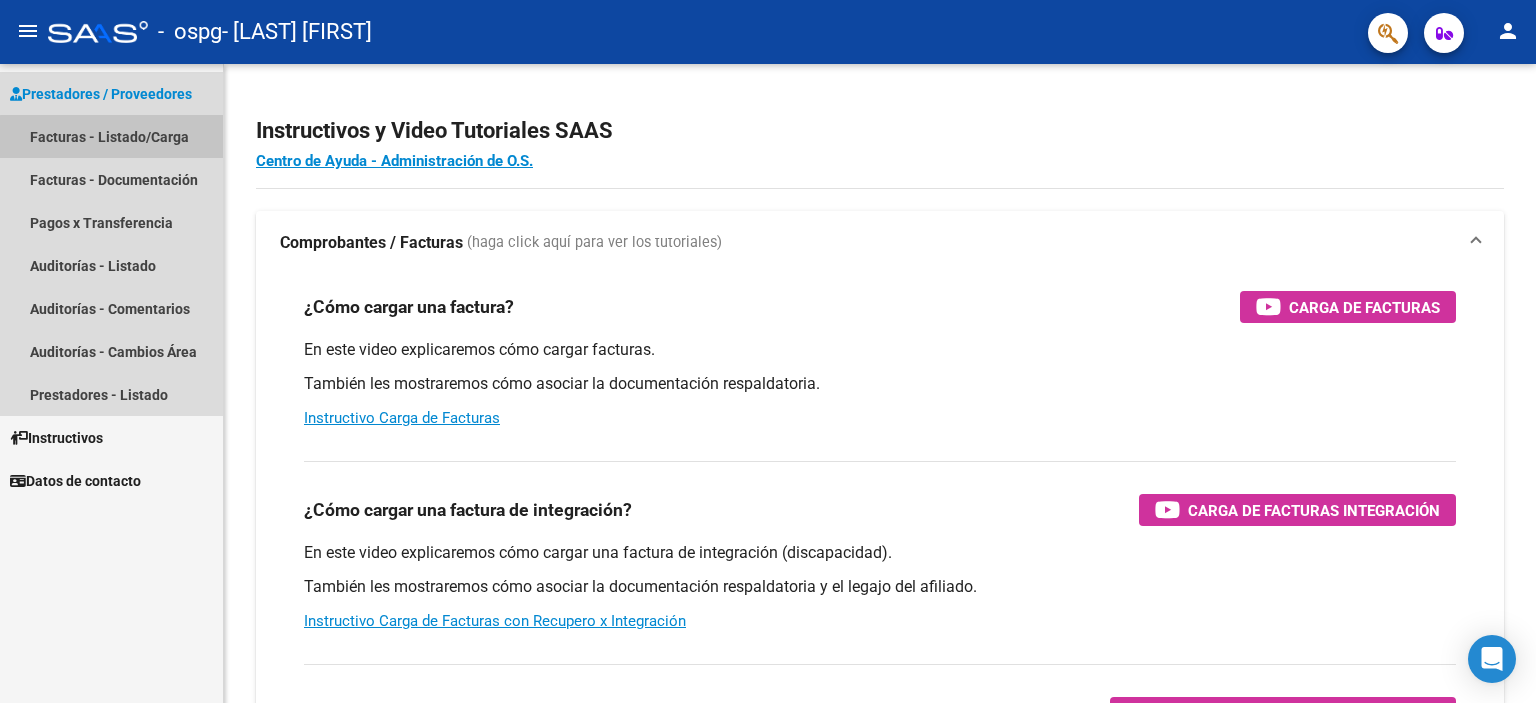 click on "Facturas - Listado/Carga" at bounding box center (111, 136) 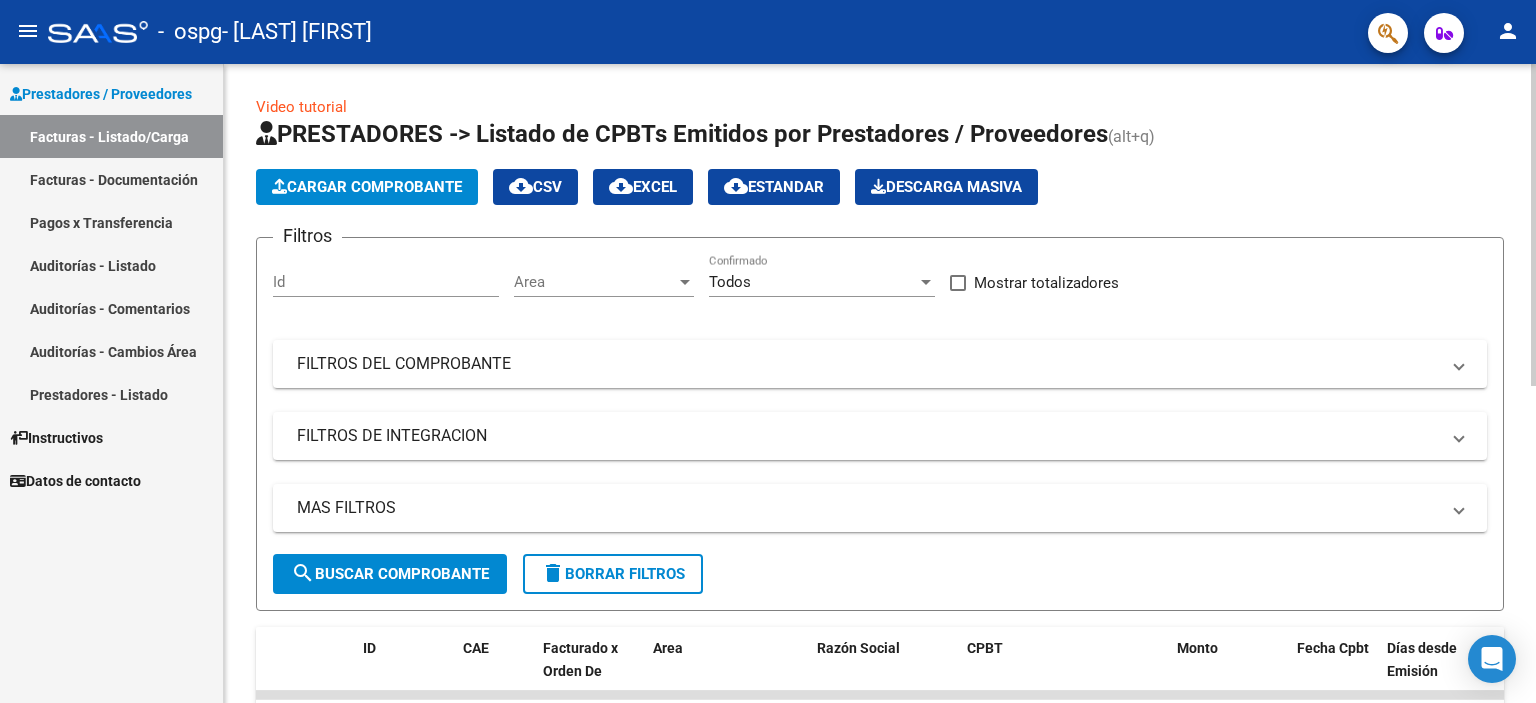 click on "Cargar Comprobante" 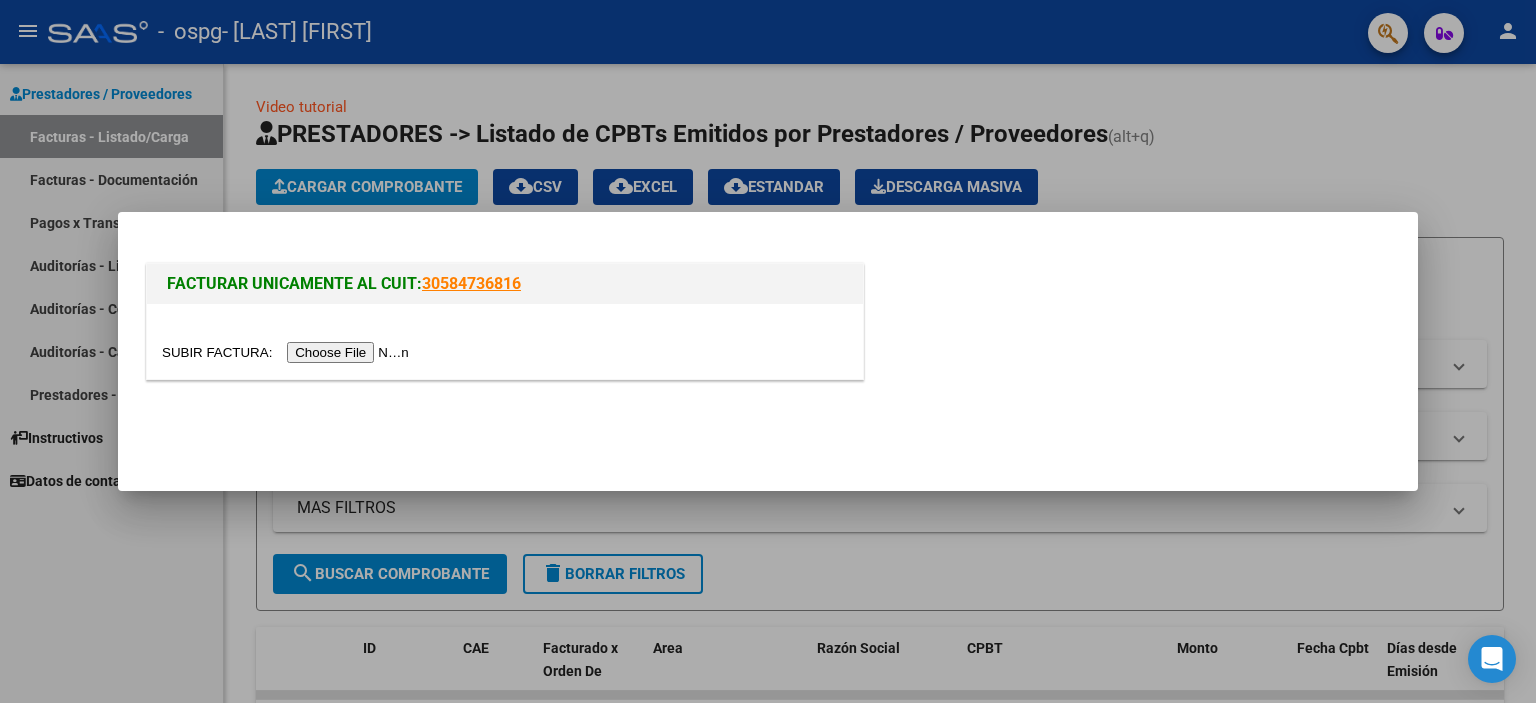 click at bounding box center (288, 352) 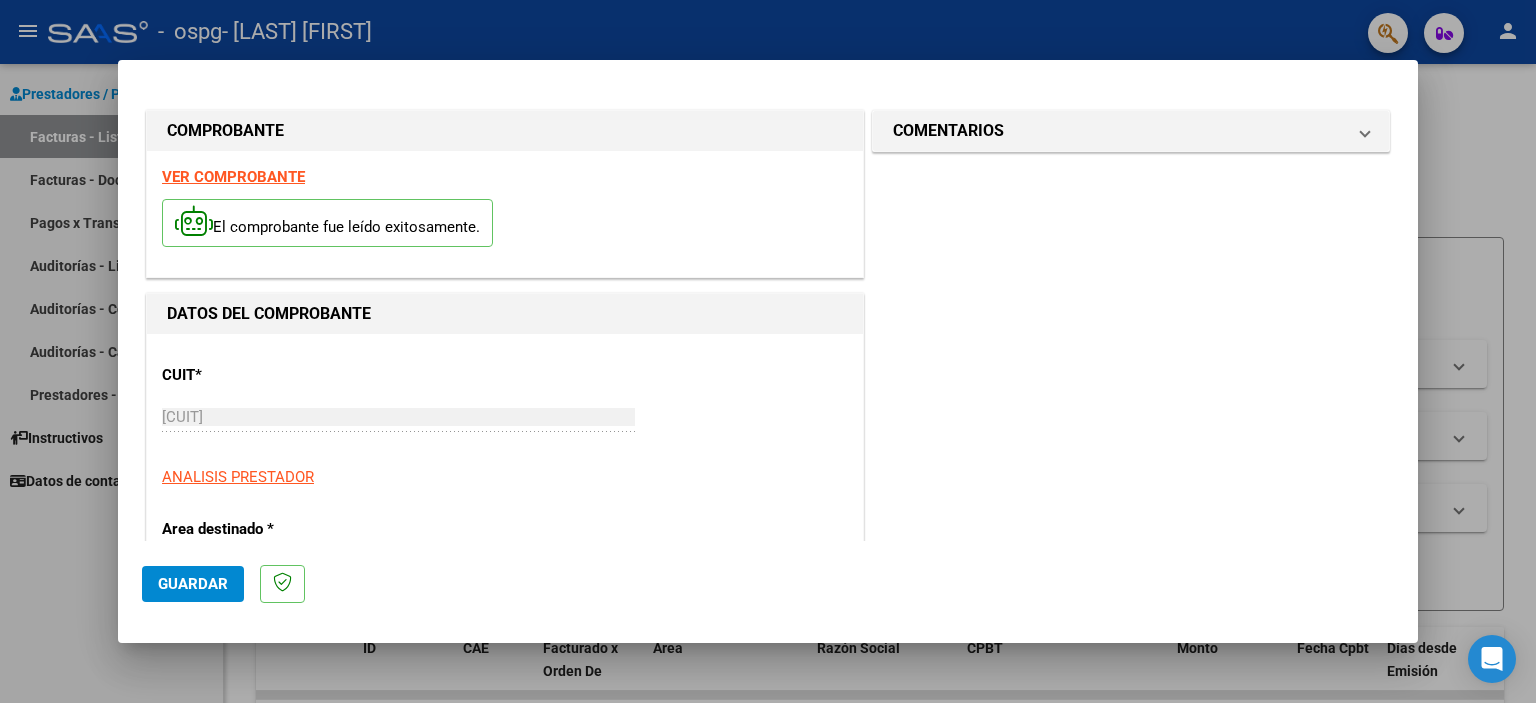 click on "Guardar" 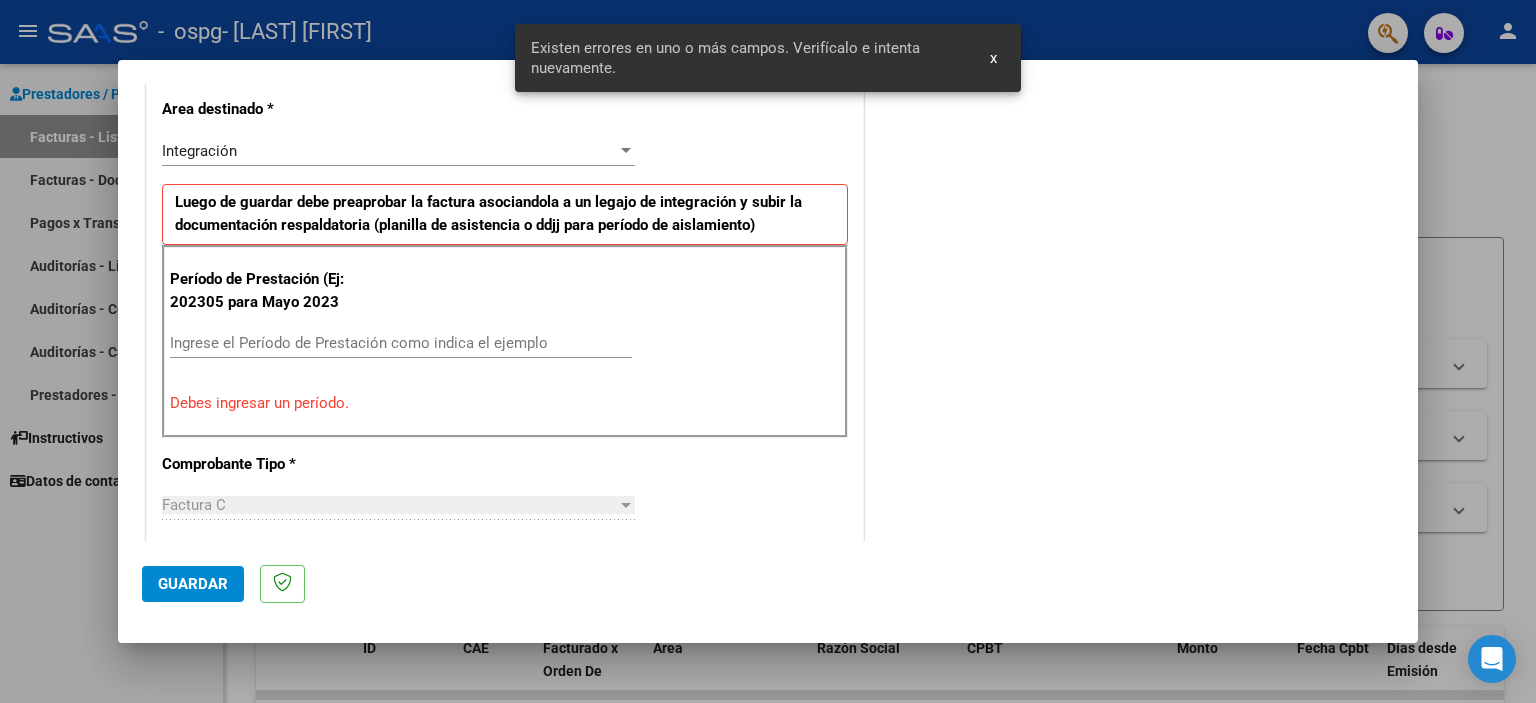 scroll, scrollTop: 428, scrollLeft: 0, axis: vertical 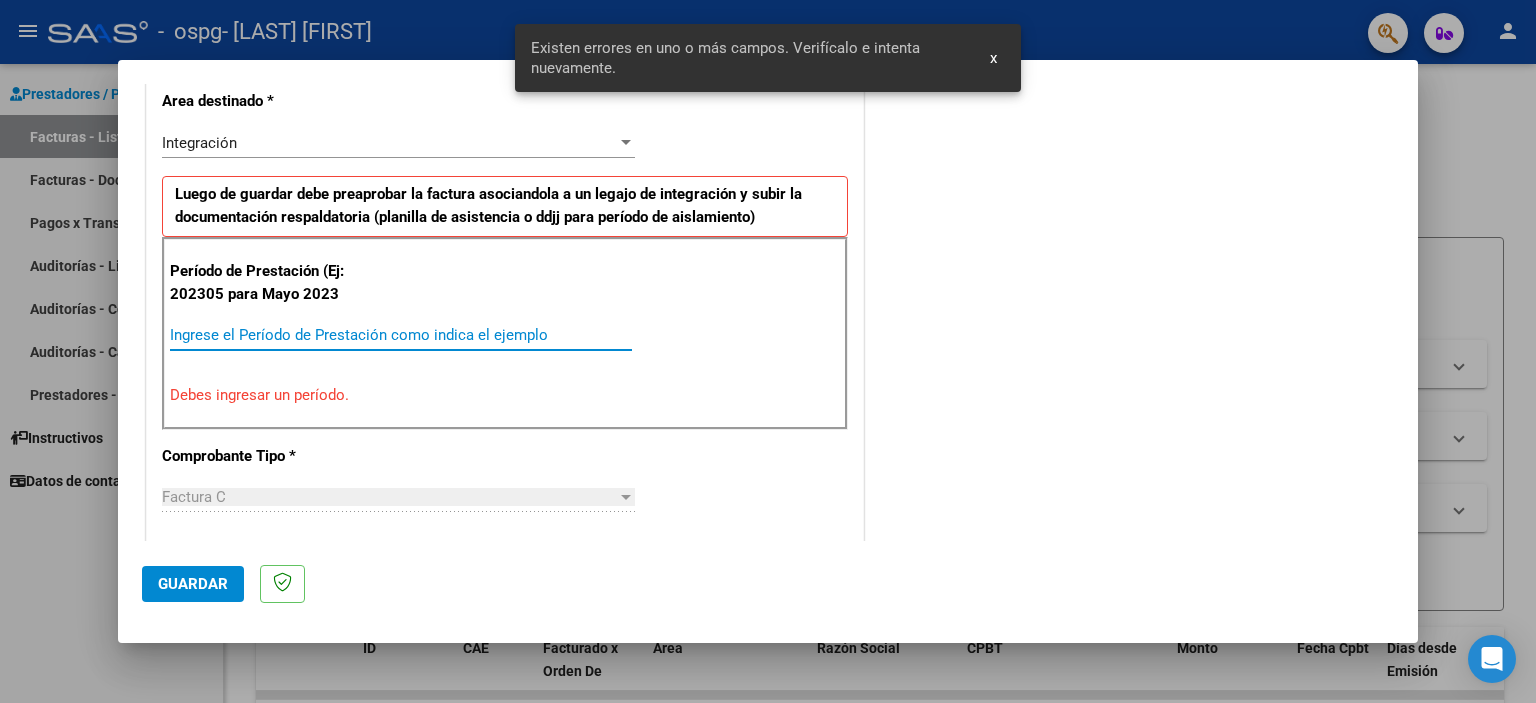 click on "Ingrese el Período de Prestación como indica el ejemplo" at bounding box center [401, 335] 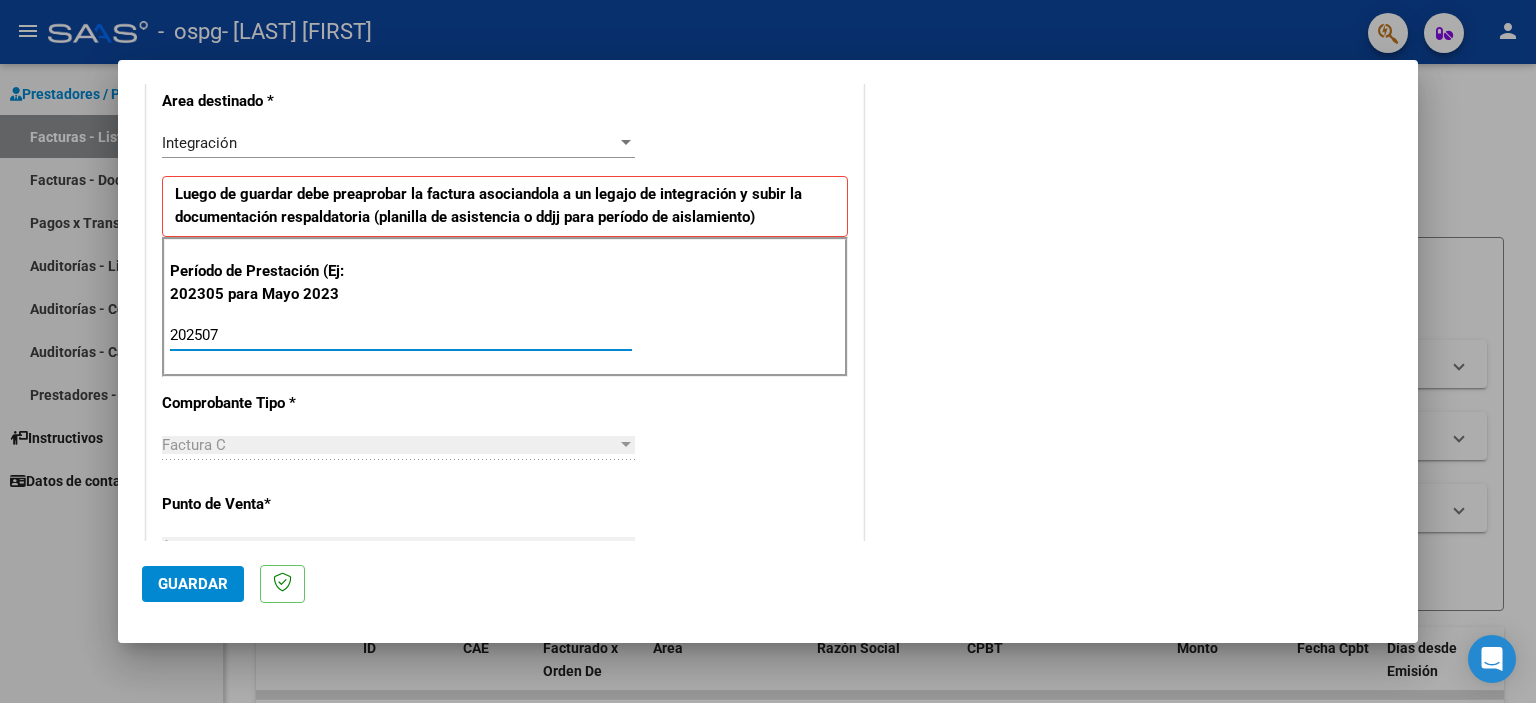 type on "202507" 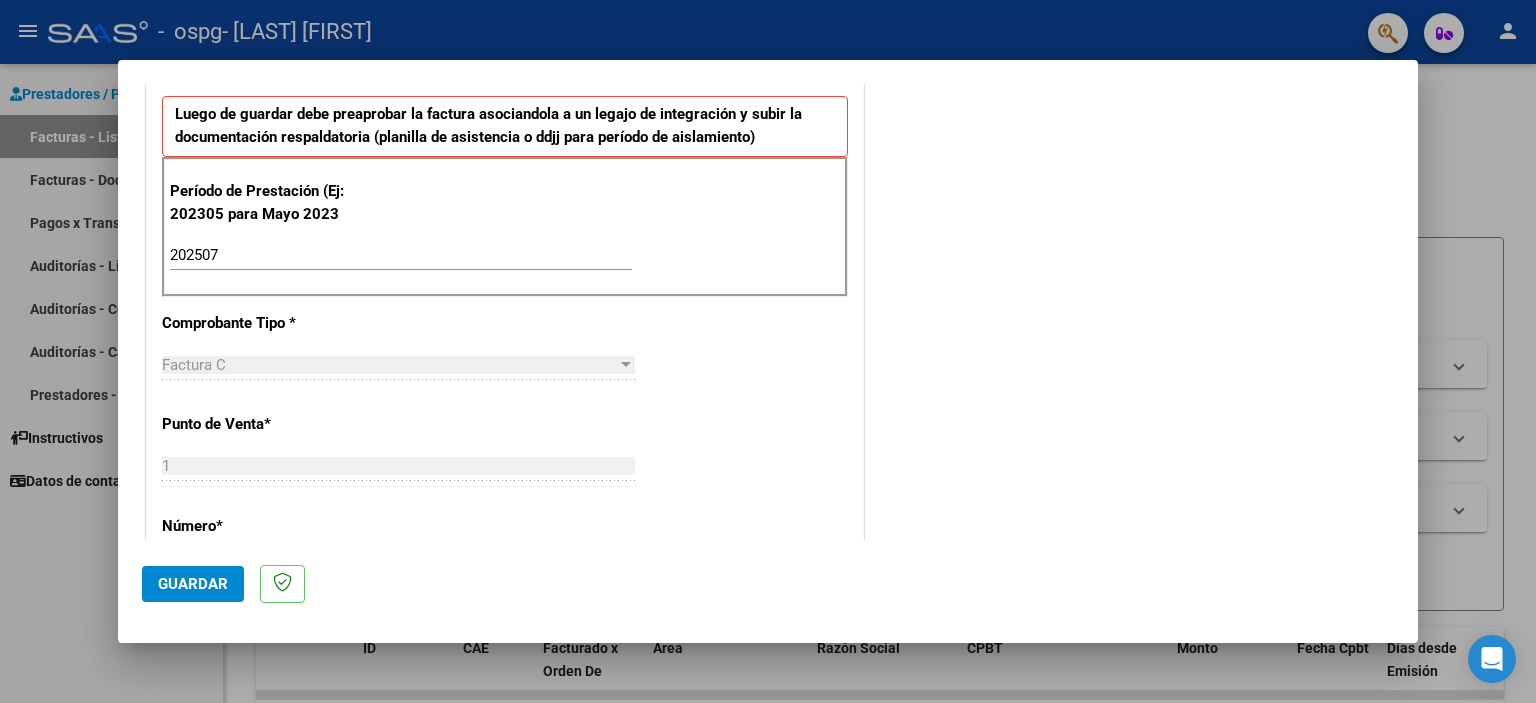 scroll, scrollTop: 548, scrollLeft: 0, axis: vertical 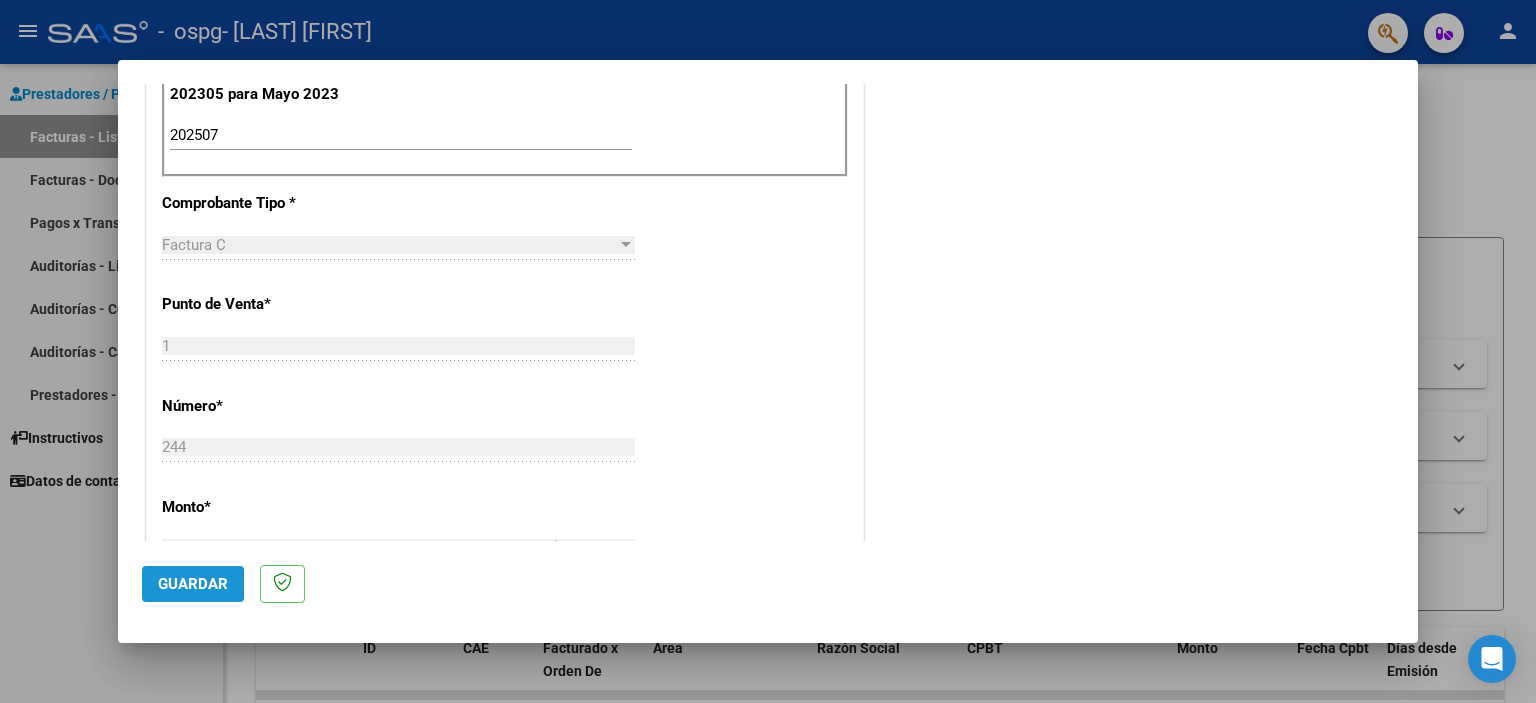 click on "Guardar" 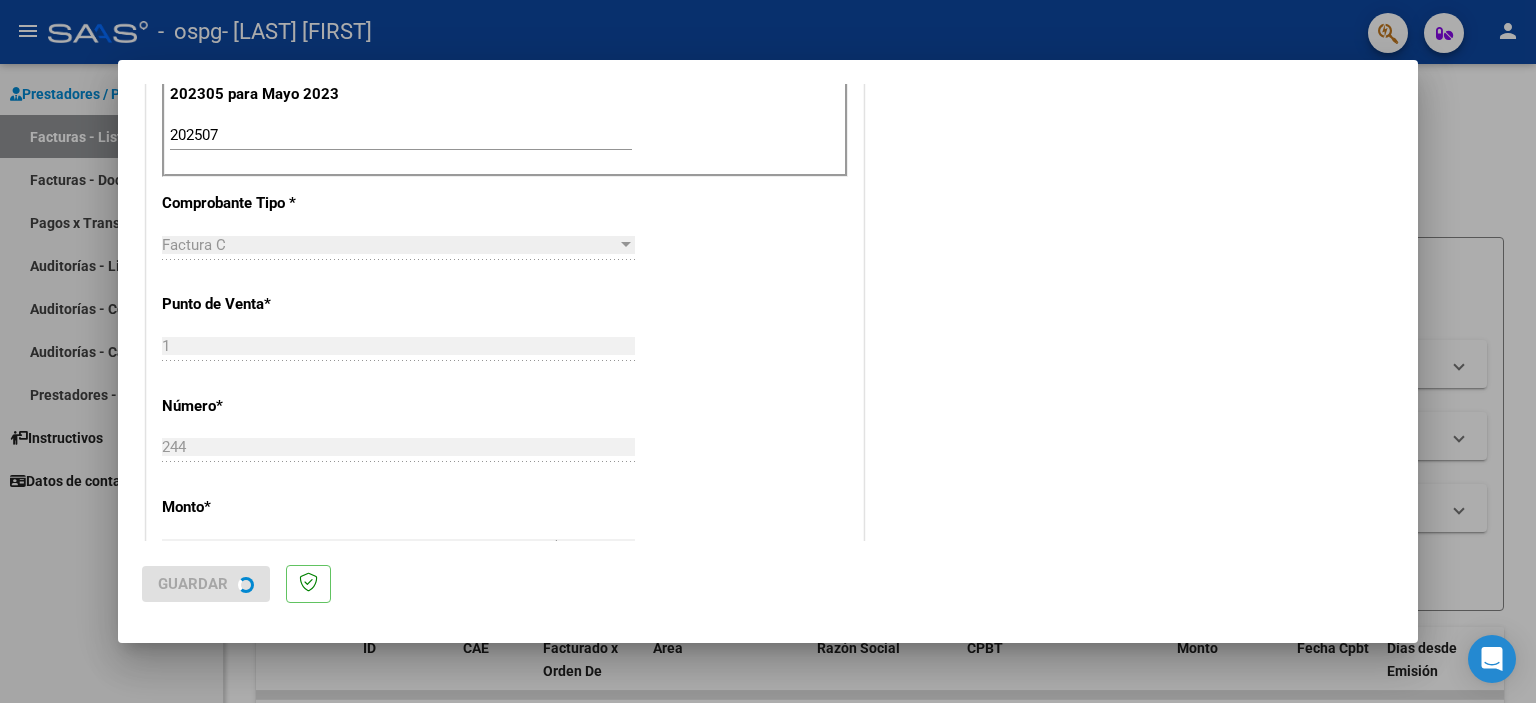 scroll, scrollTop: 0, scrollLeft: 0, axis: both 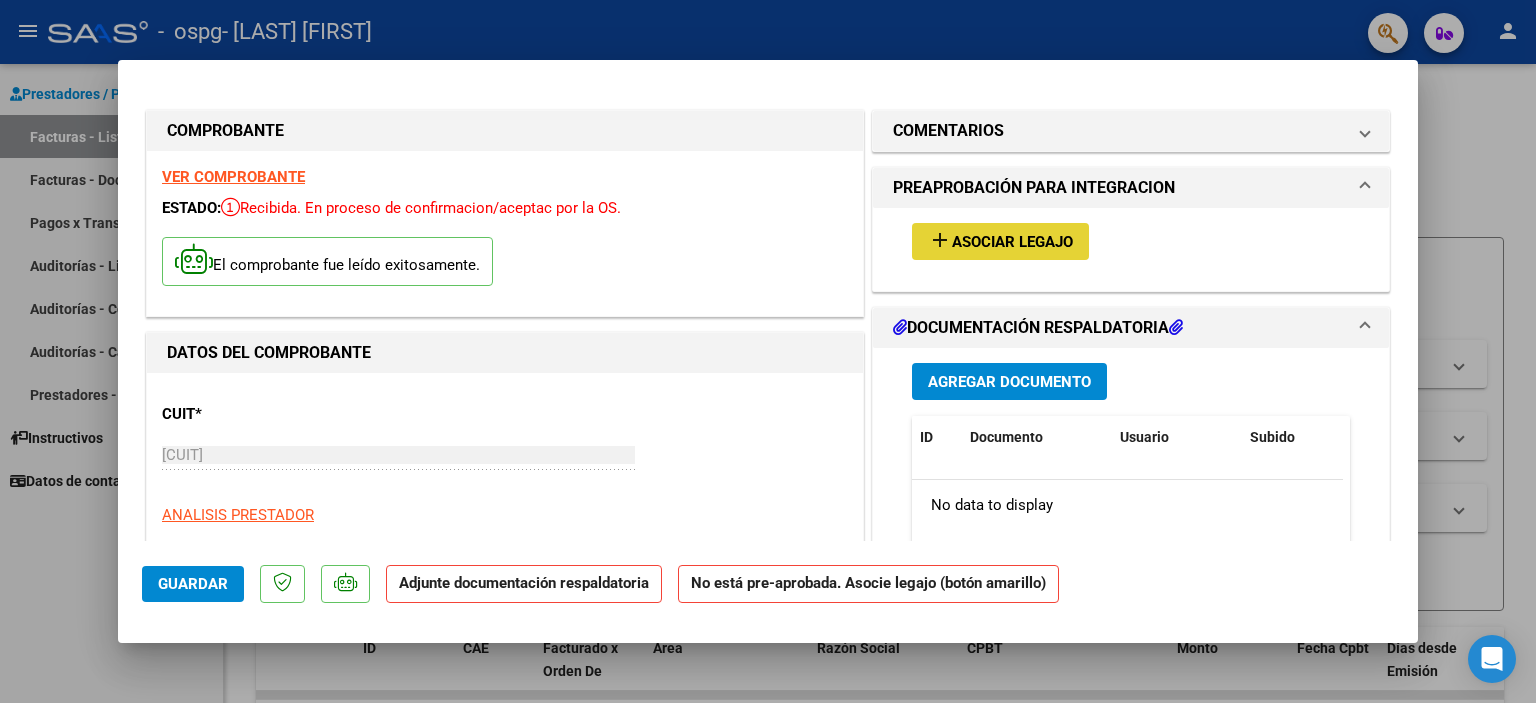 click on "Asociar Legajo" at bounding box center (1012, 242) 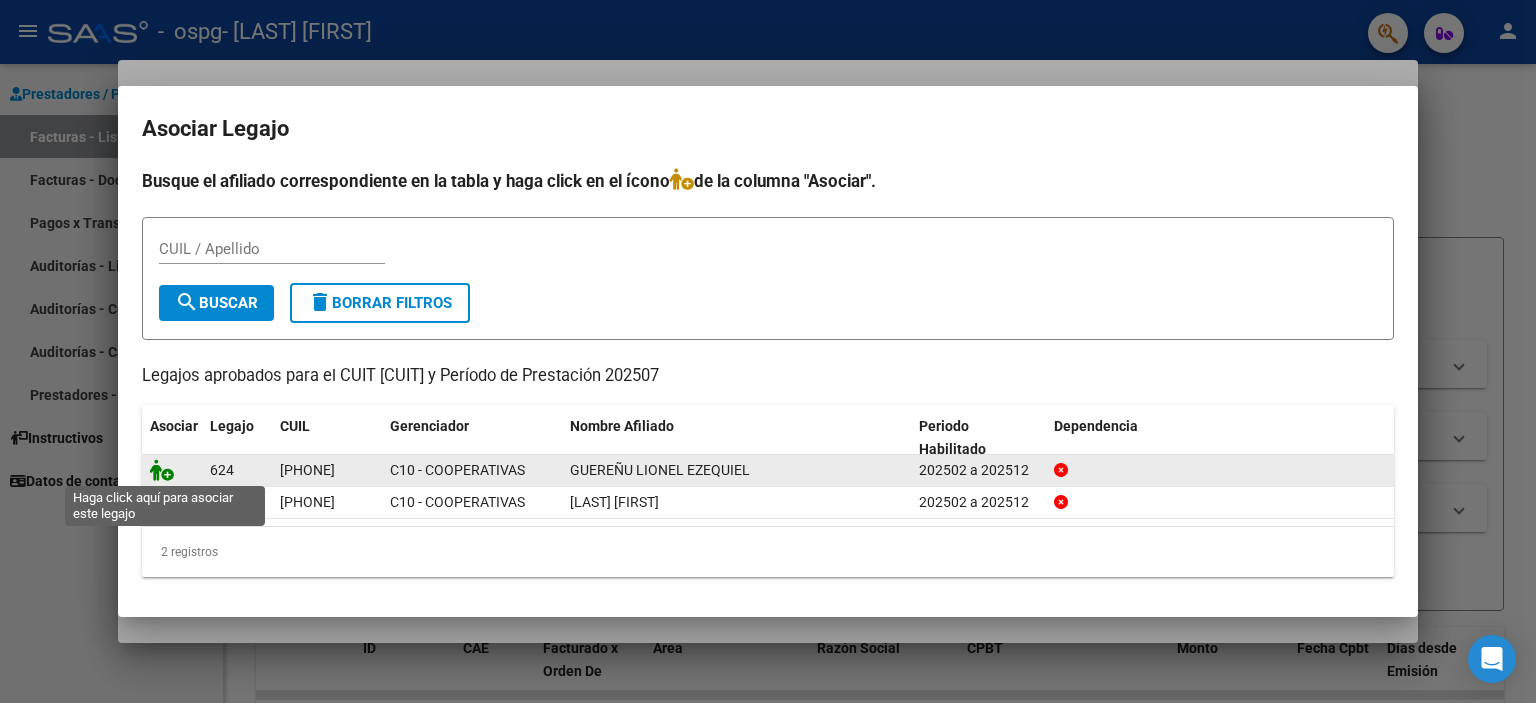 click 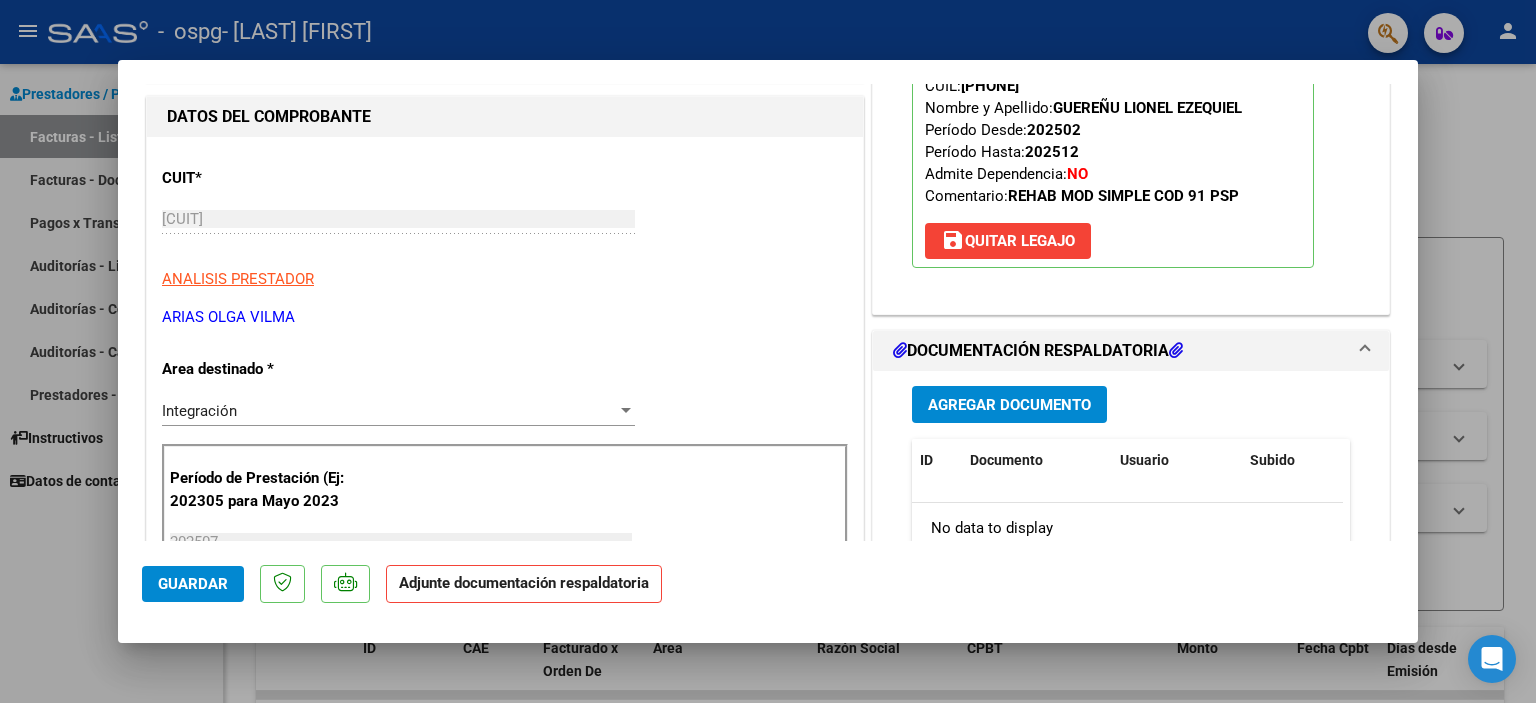 scroll, scrollTop: 240, scrollLeft: 0, axis: vertical 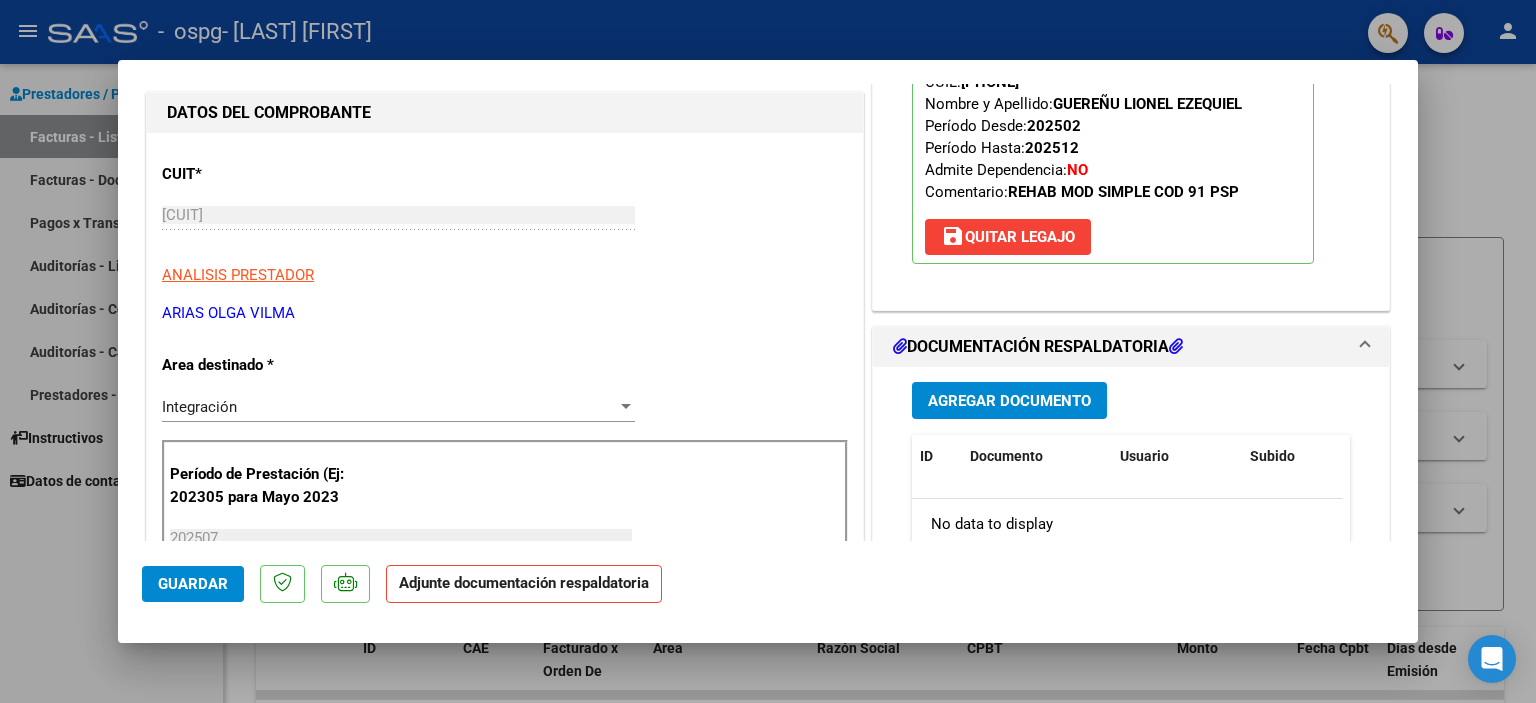 click on "Agregar Documento" at bounding box center (1009, 401) 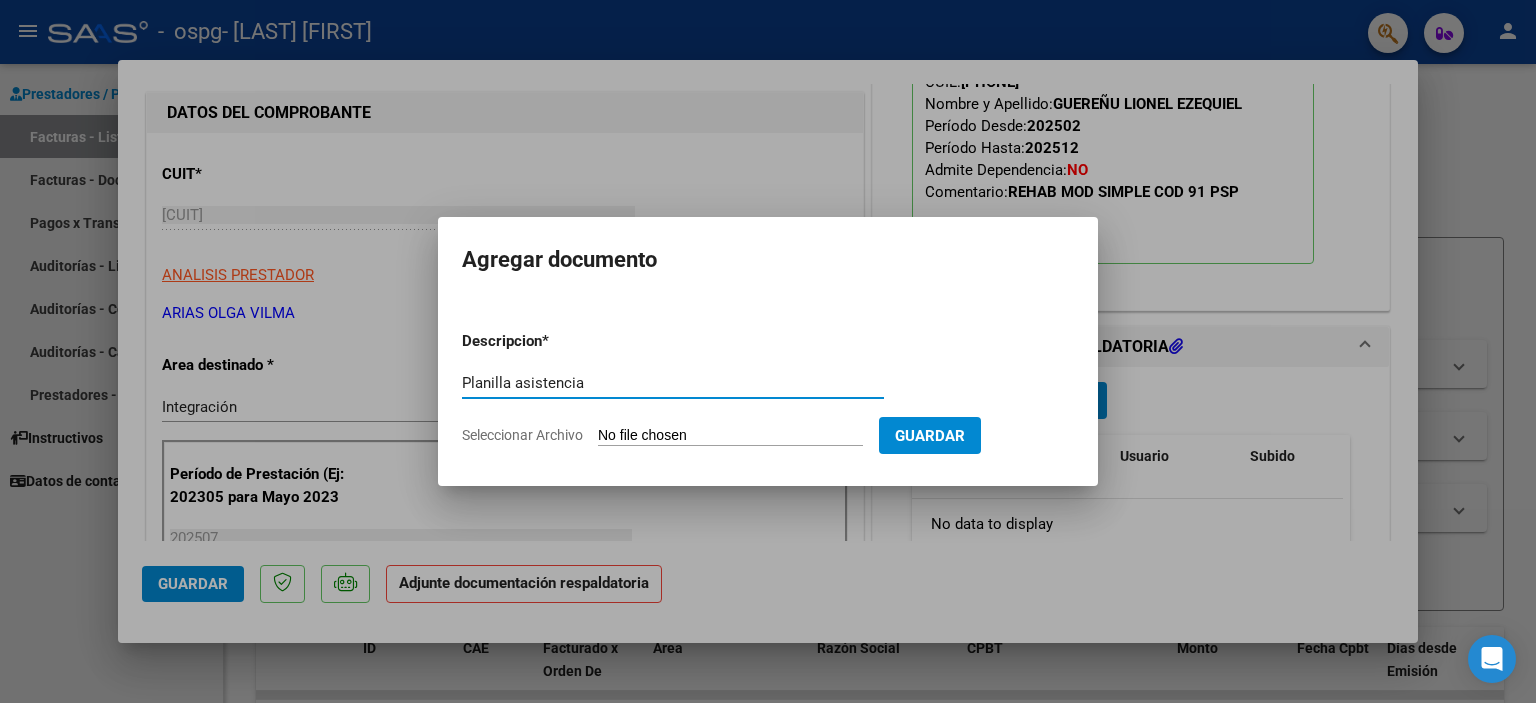 type on "Planilla asistencia" 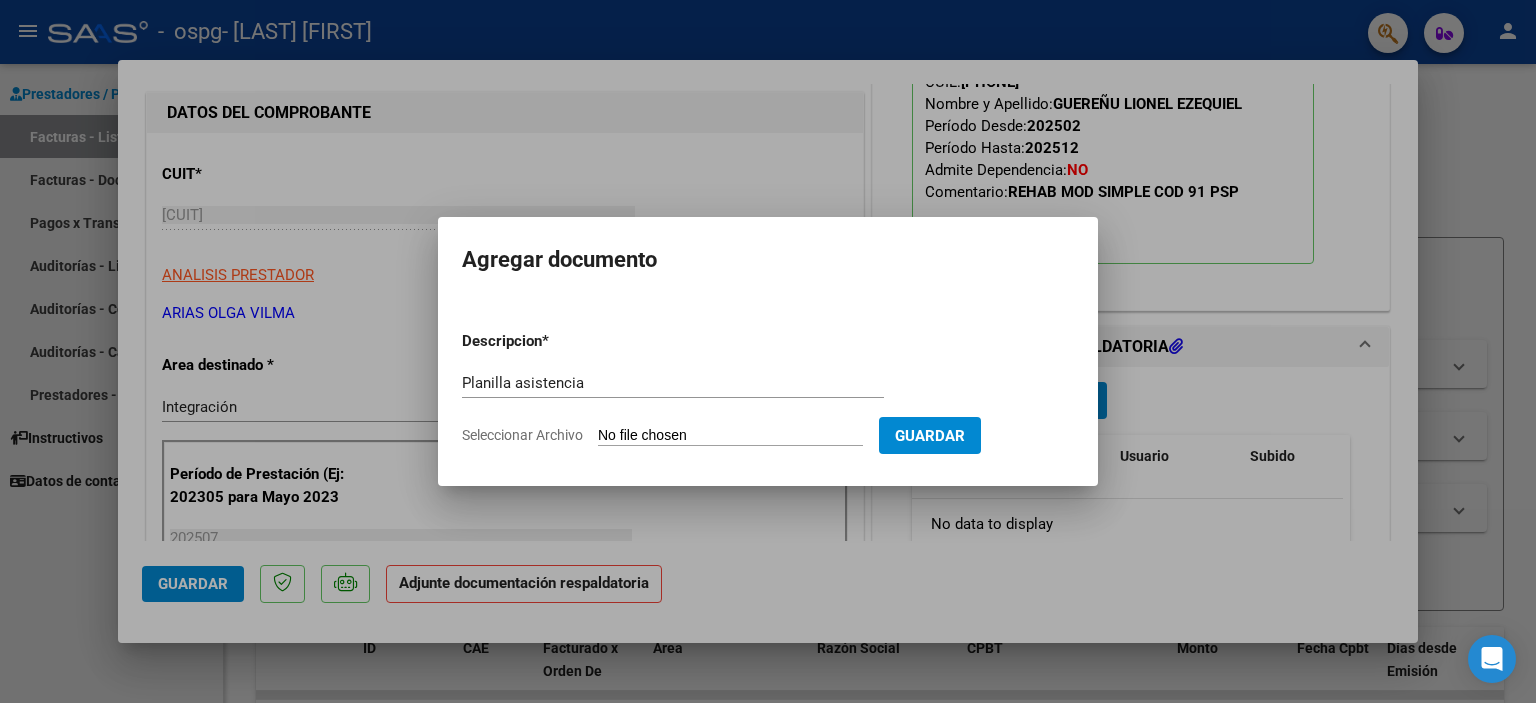 type on "C:\fakepath\Planilla Julio [LAST].pdf" 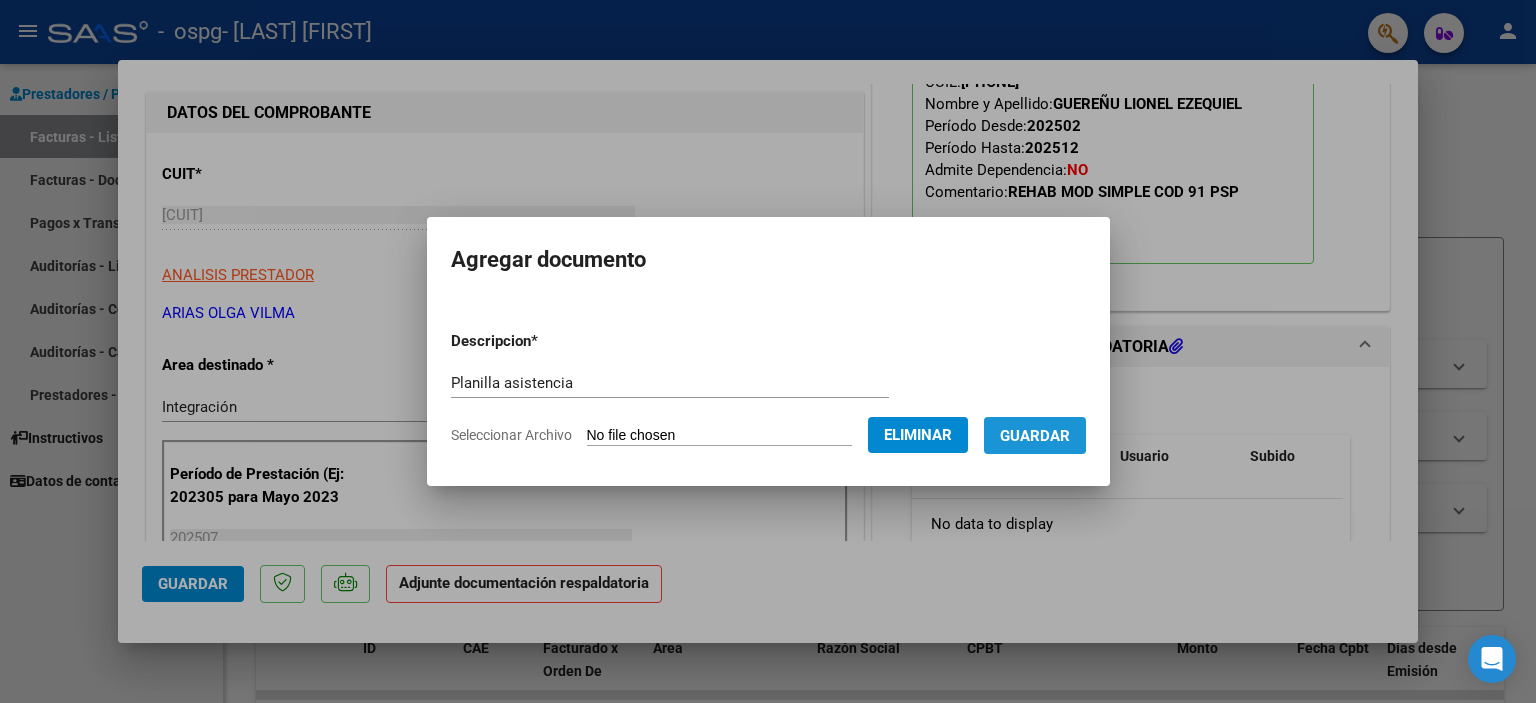 click on "Guardar" at bounding box center (1035, 436) 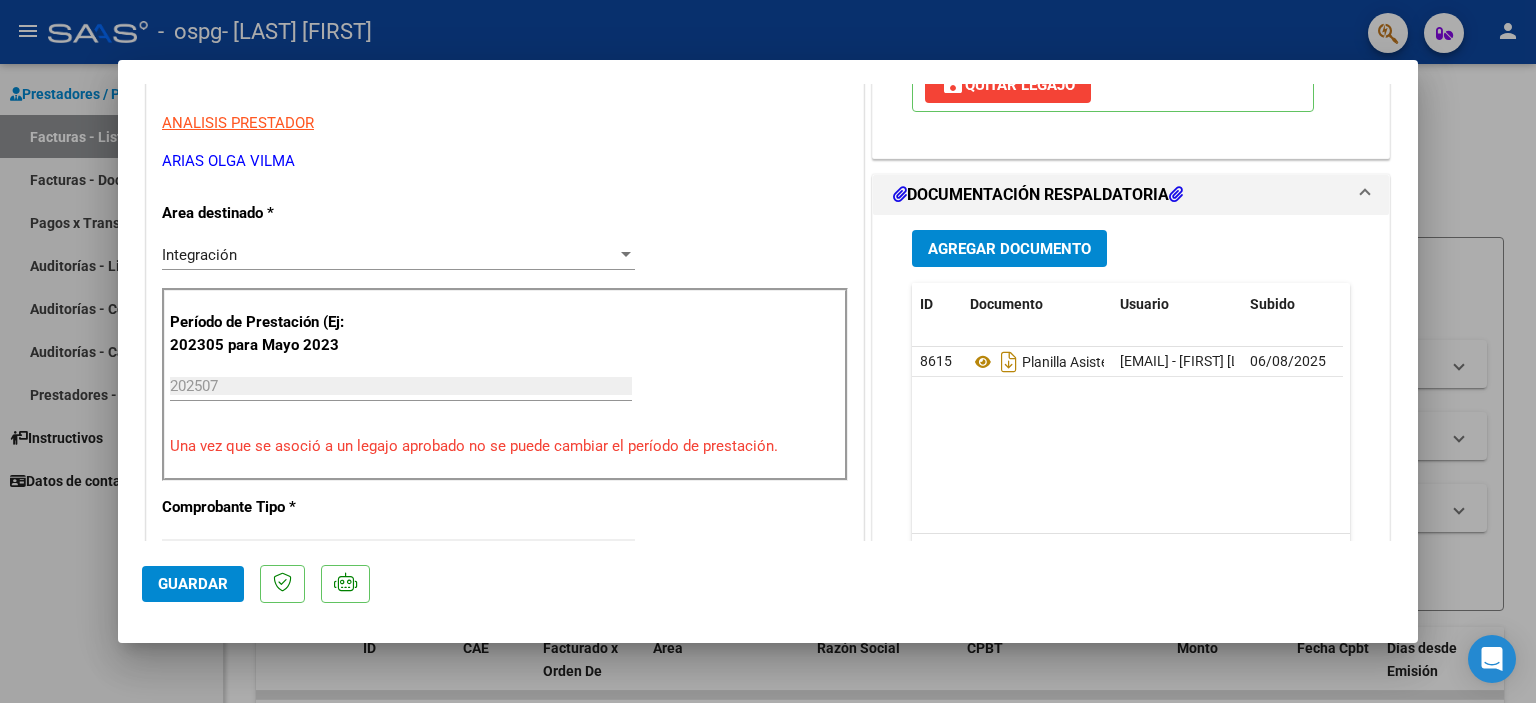scroll, scrollTop: 400, scrollLeft: 0, axis: vertical 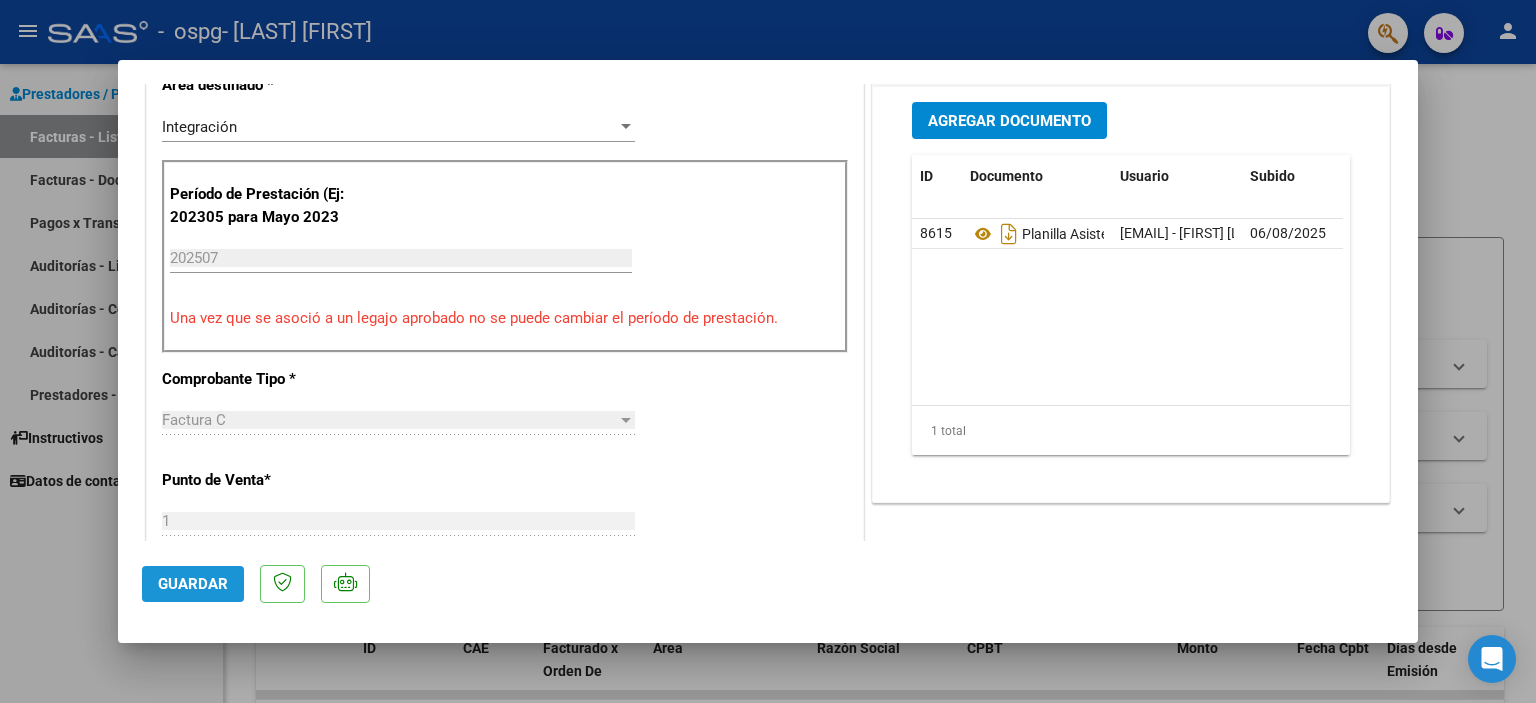 click on "Guardar" 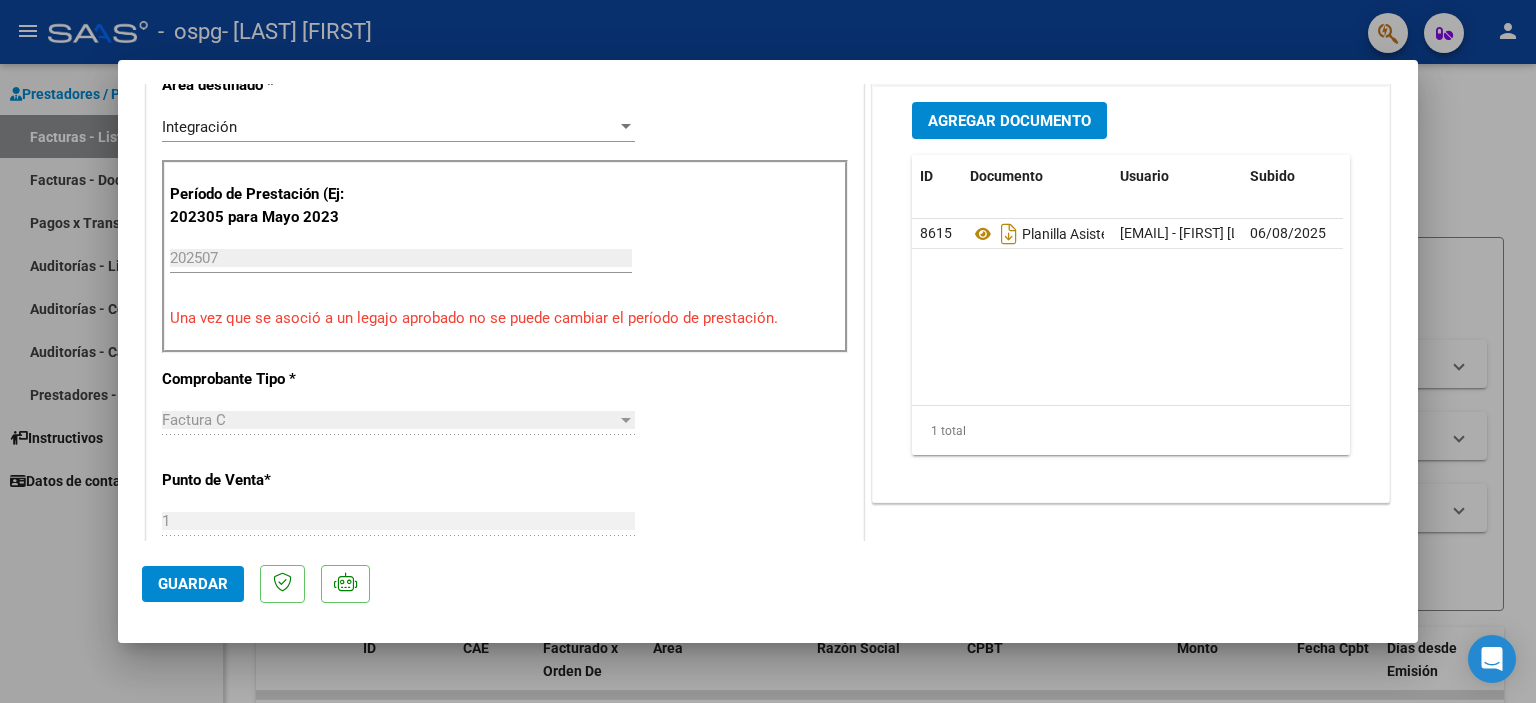 click at bounding box center (768, 351) 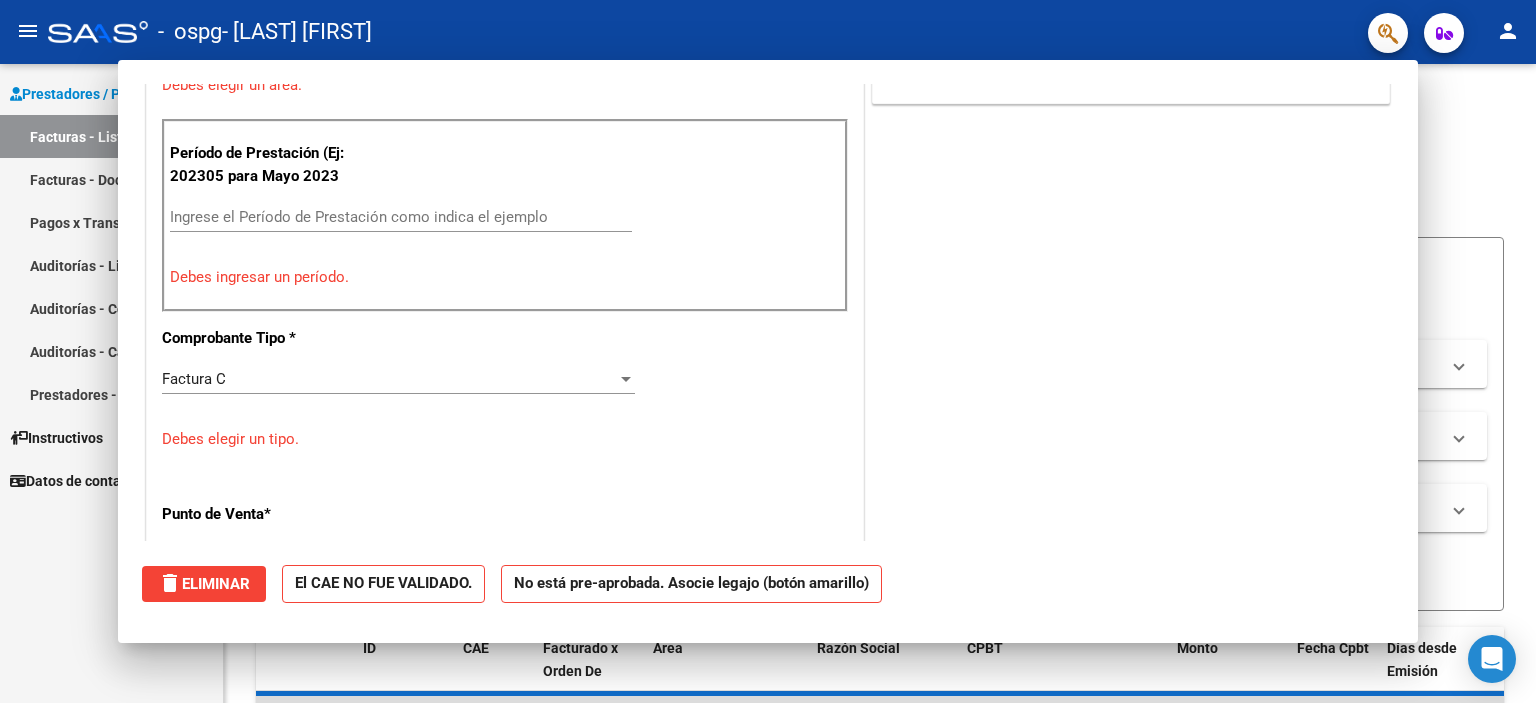scroll, scrollTop: 0, scrollLeft: 0, axis: both 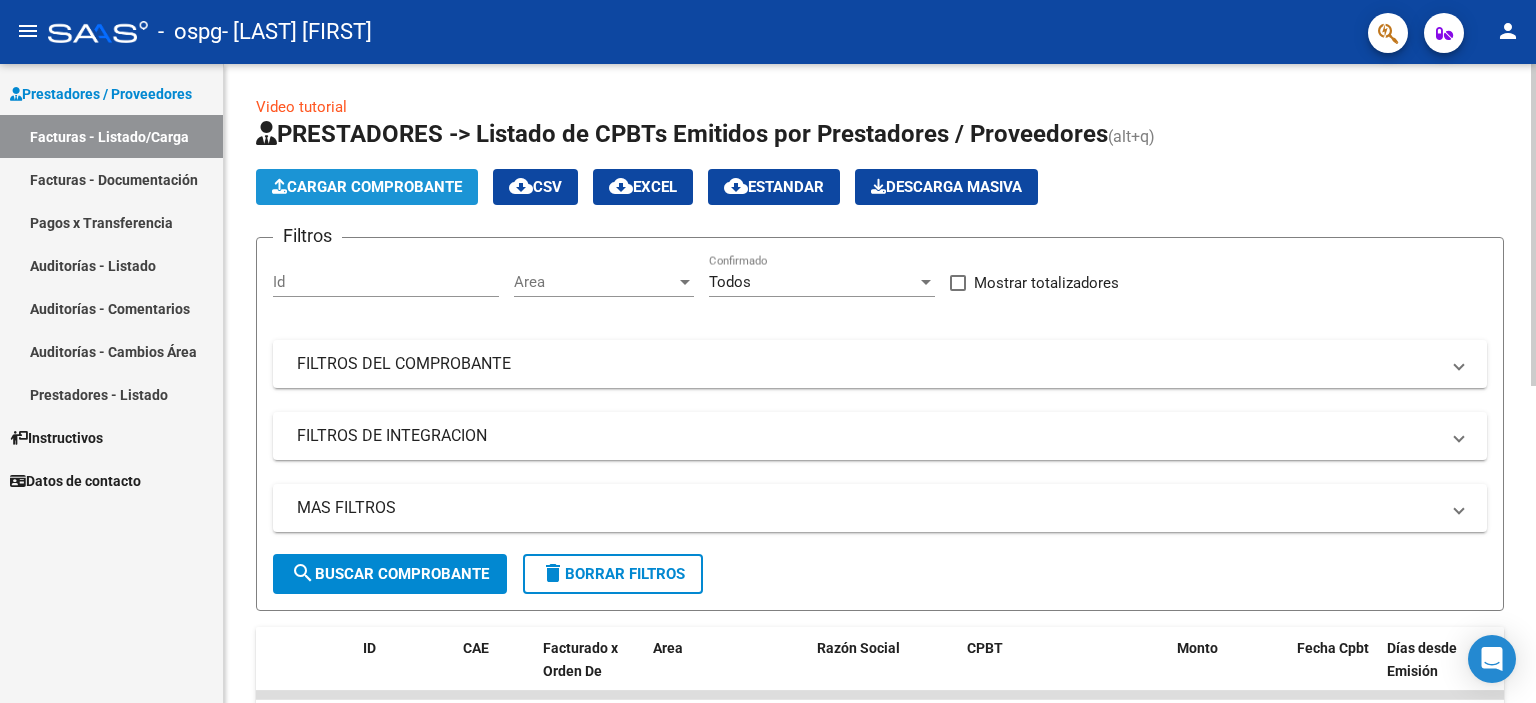 click on "Cargar Comprobante" 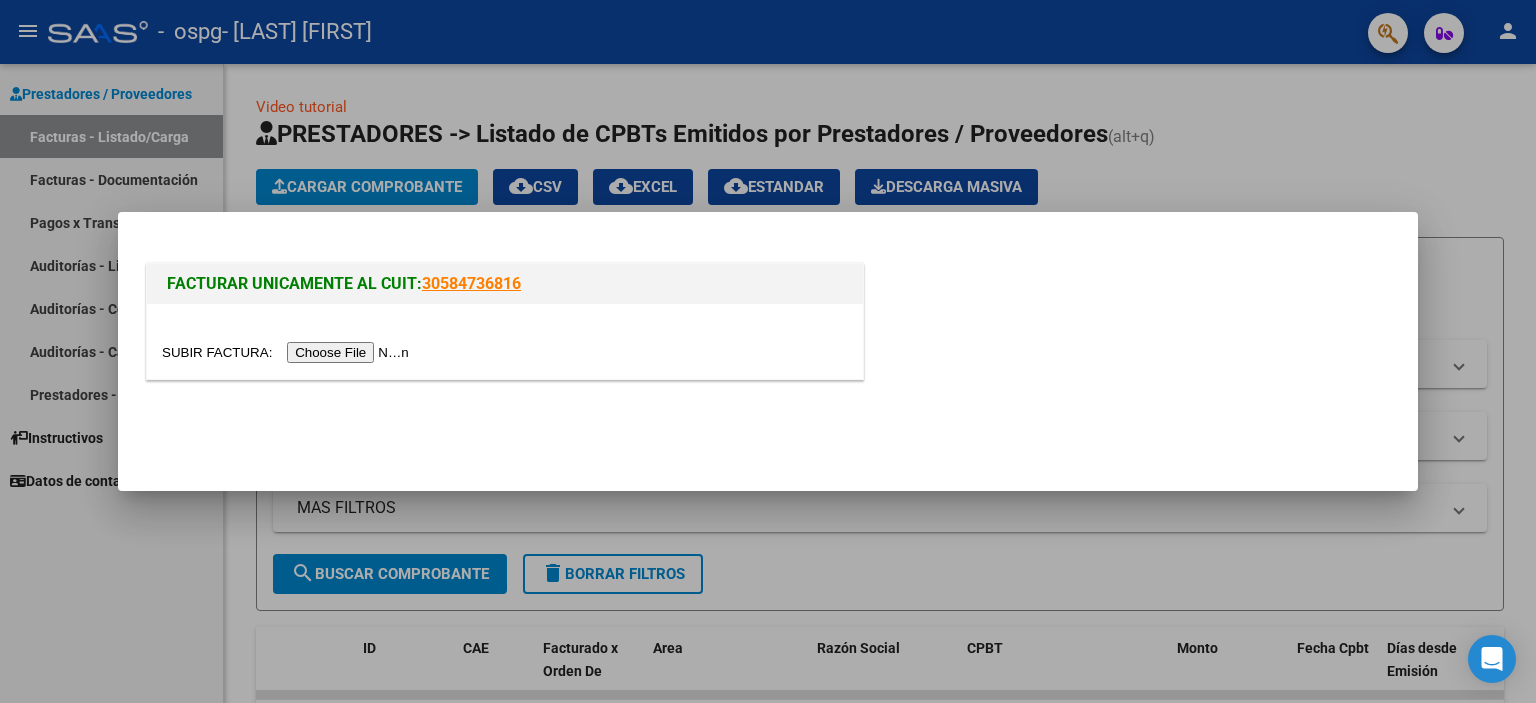 click at bounding box center (288, 352) 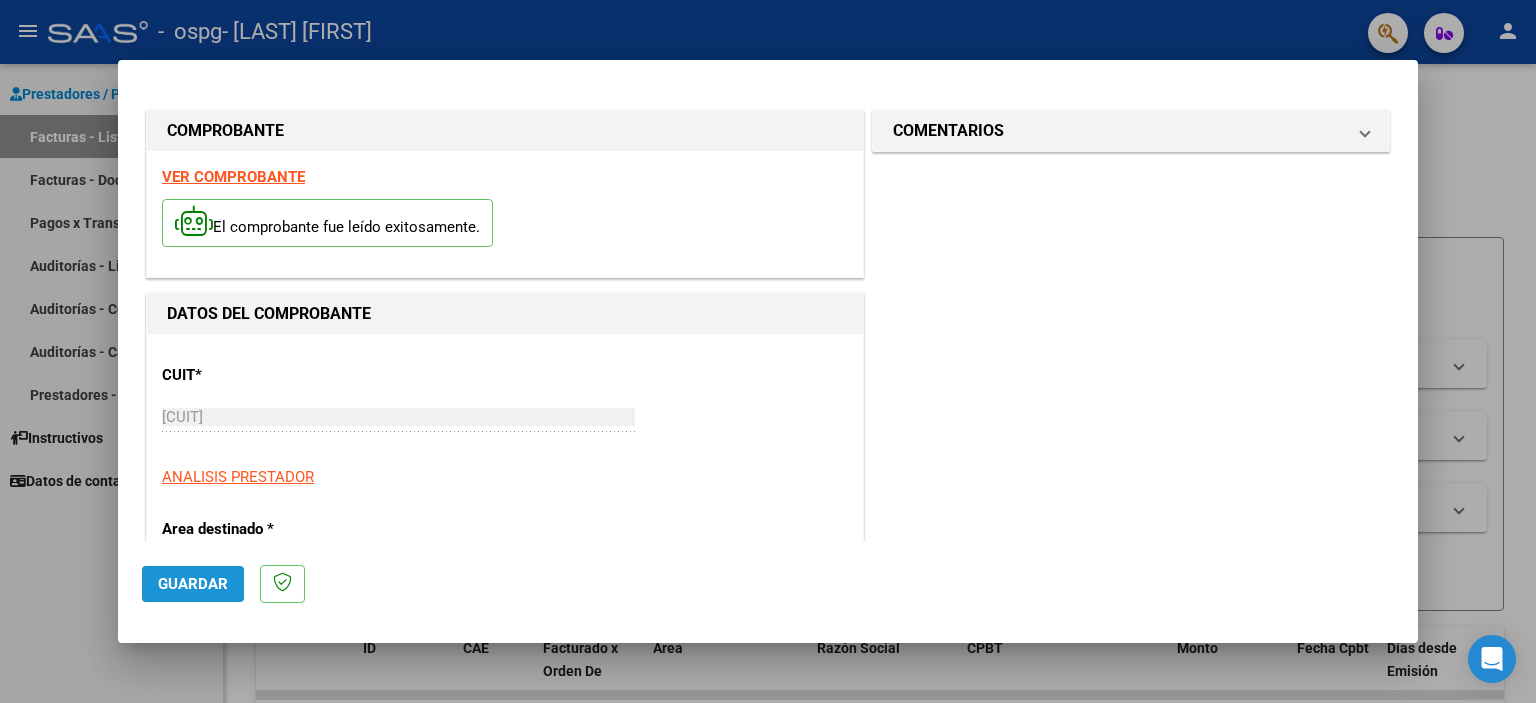 click on "Guardar" 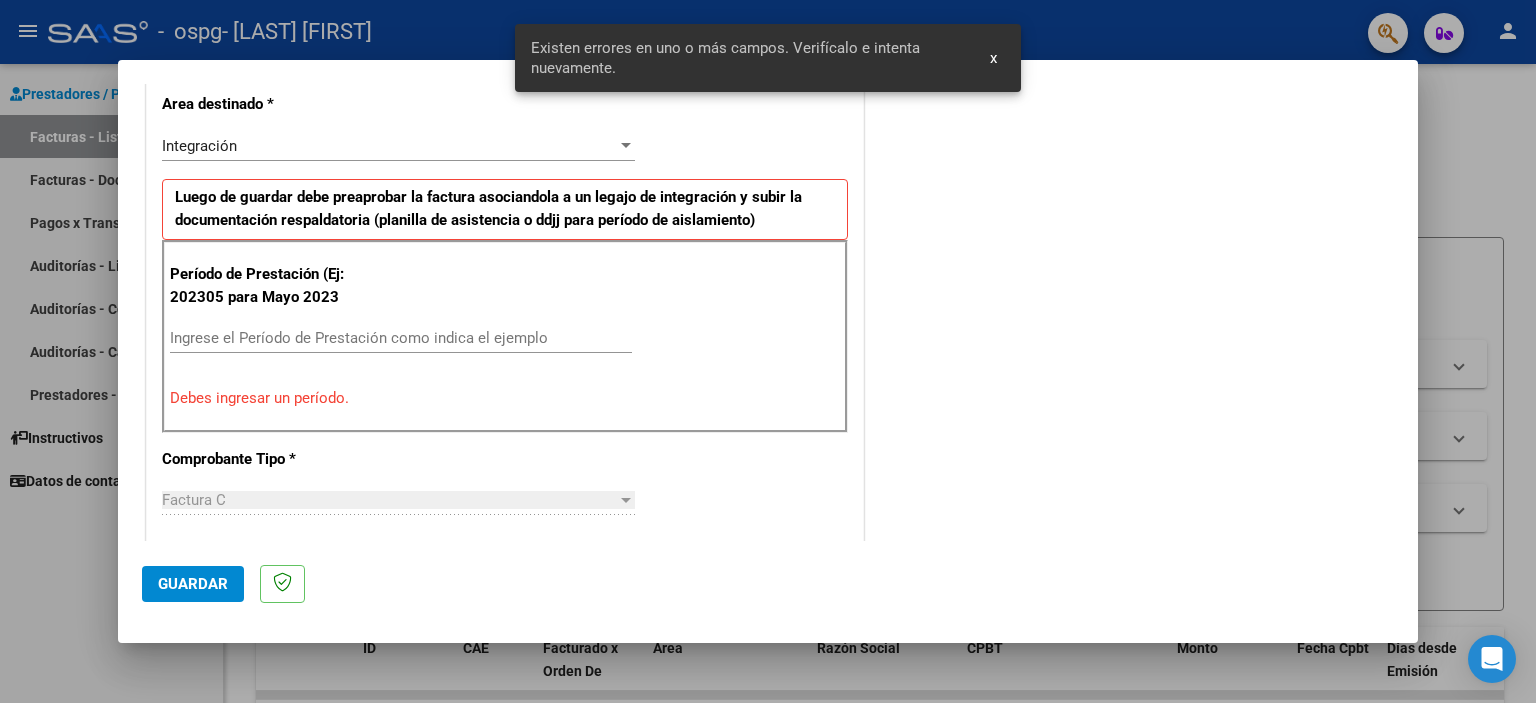 scroll, scrollTop: 428, scrollLeft: 0, axis: vertical 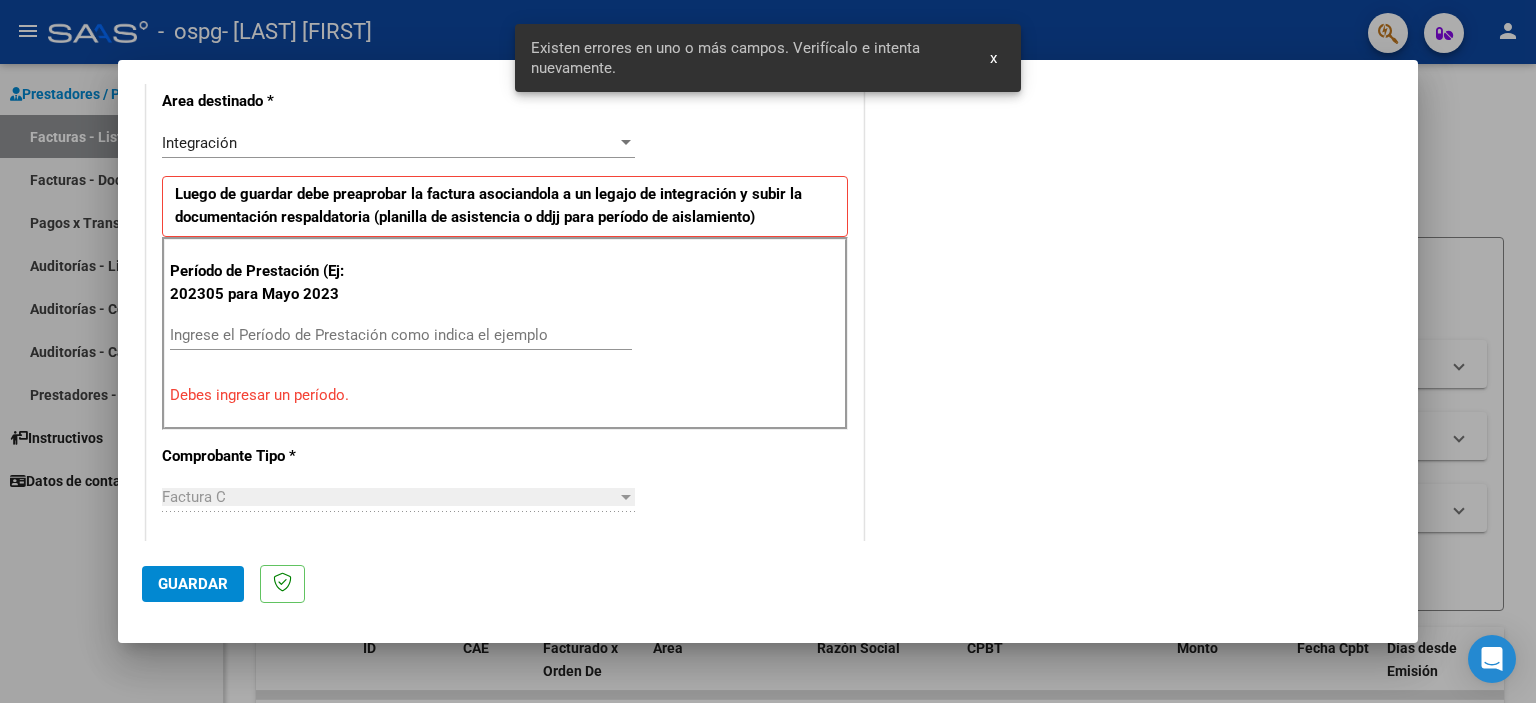 click on "Ingrese el Período de Prestación como indica el ejemplo" at bounding box center (401, 335) 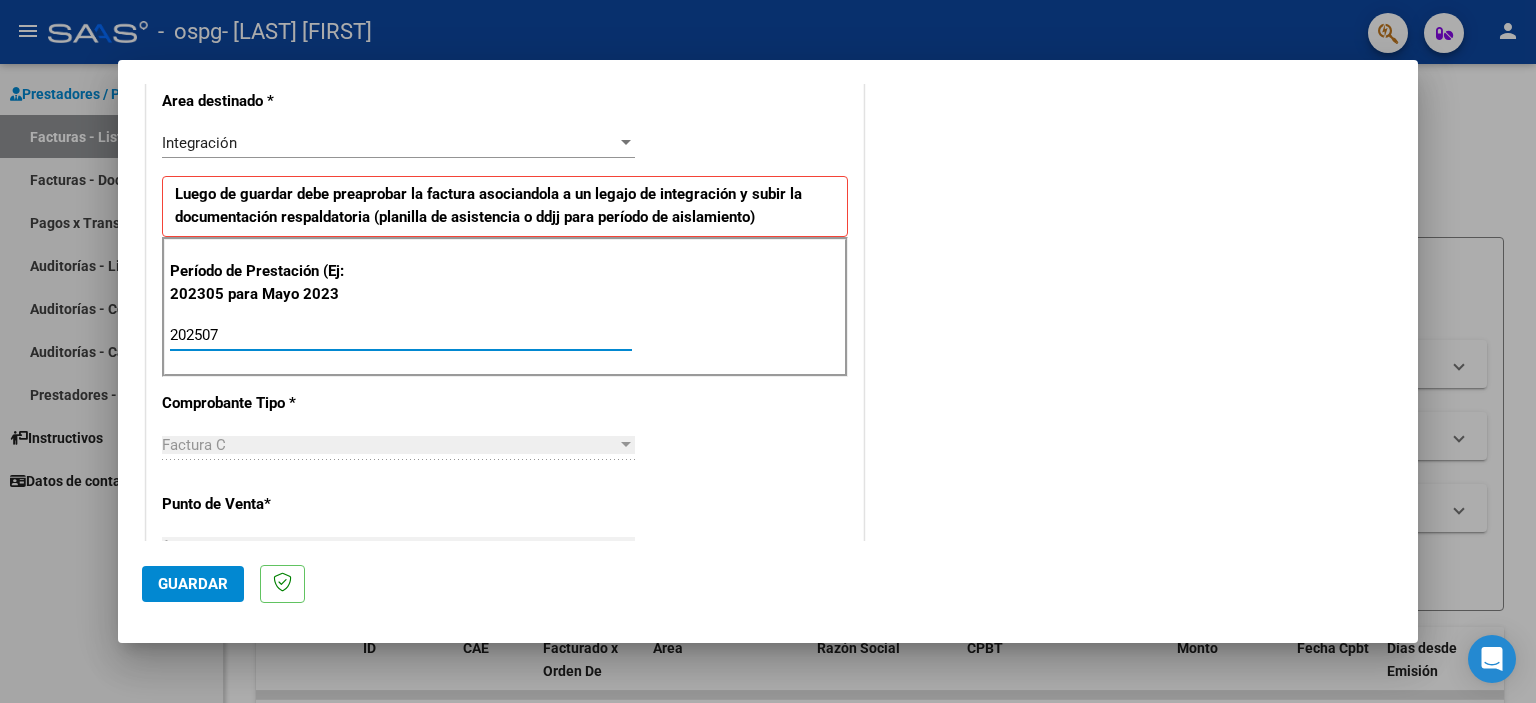 type on "202507" 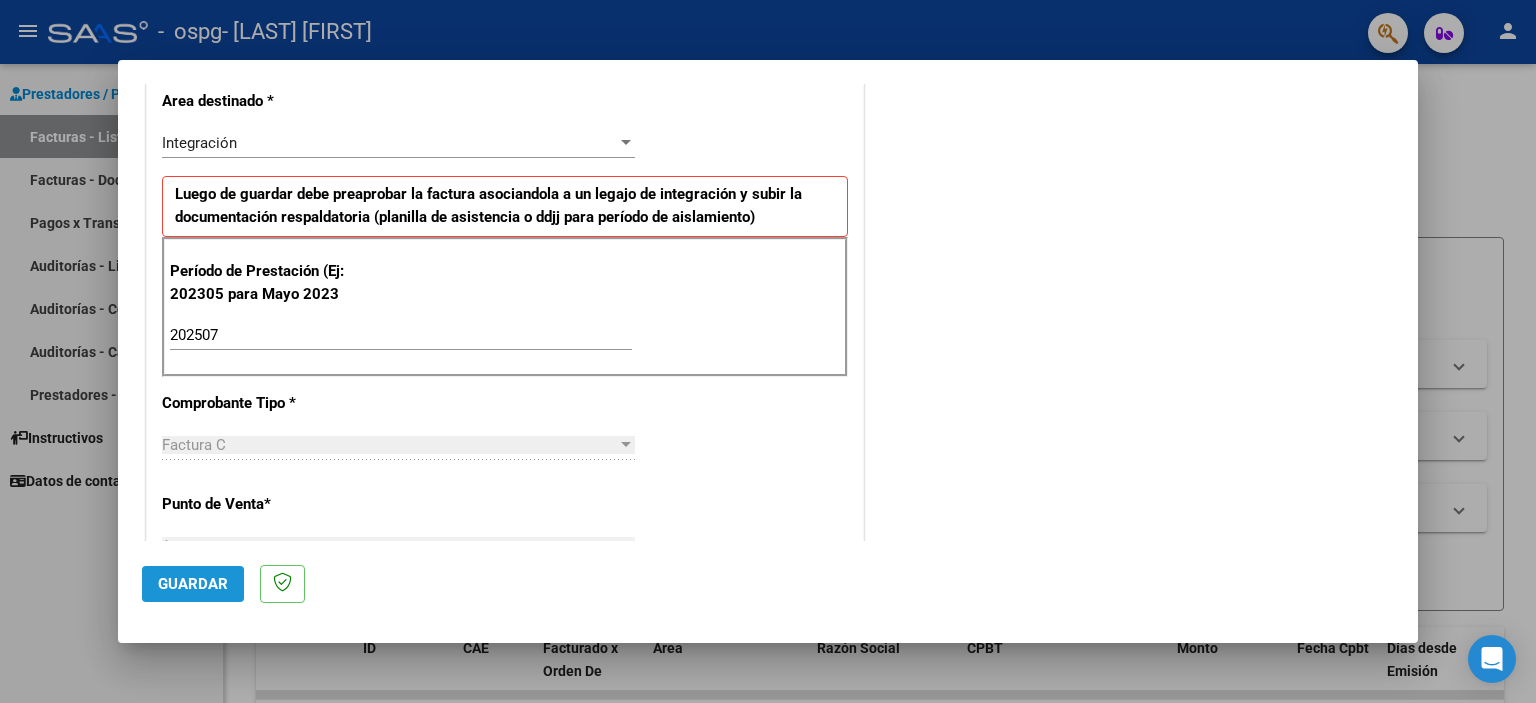click on "Guardar" 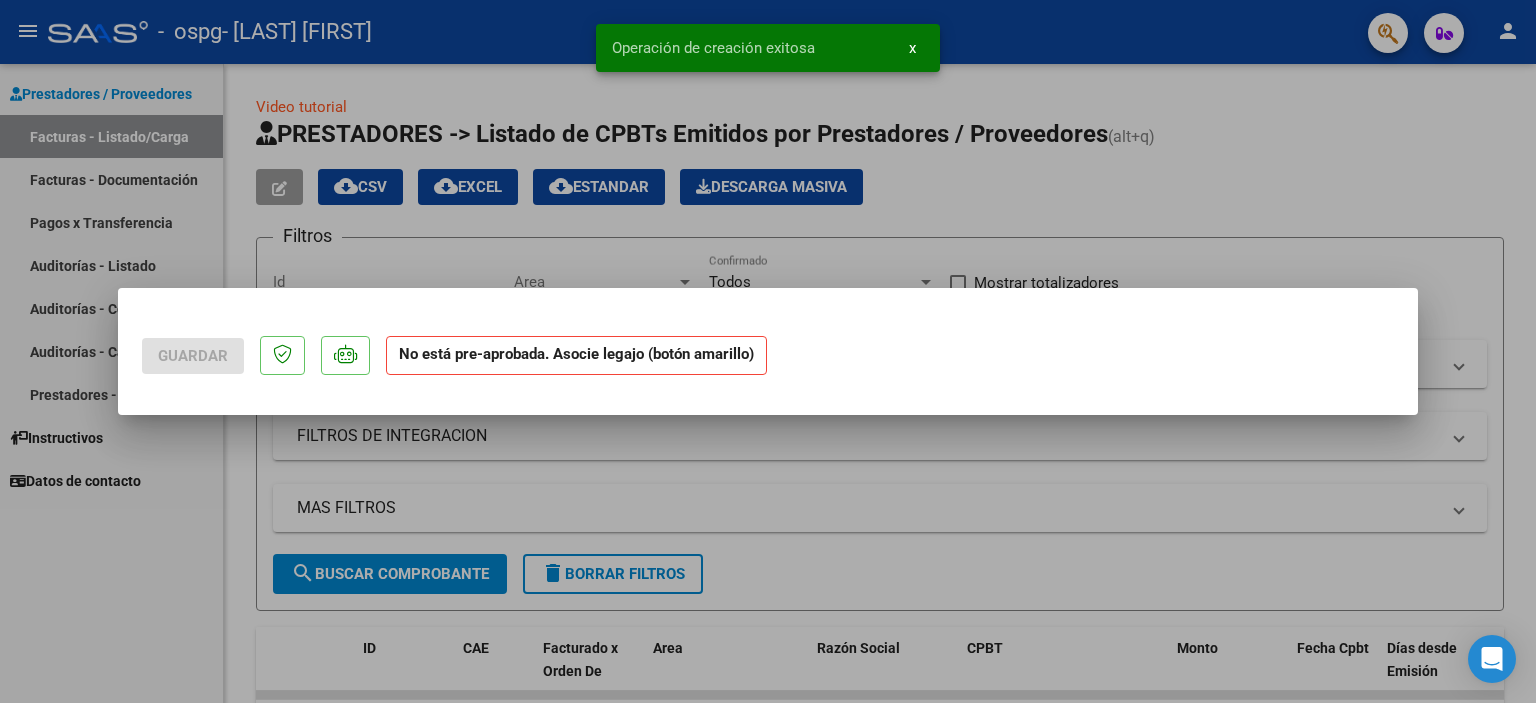 scroll, scrollTop: 0, scrollLeft: 0, axis: both 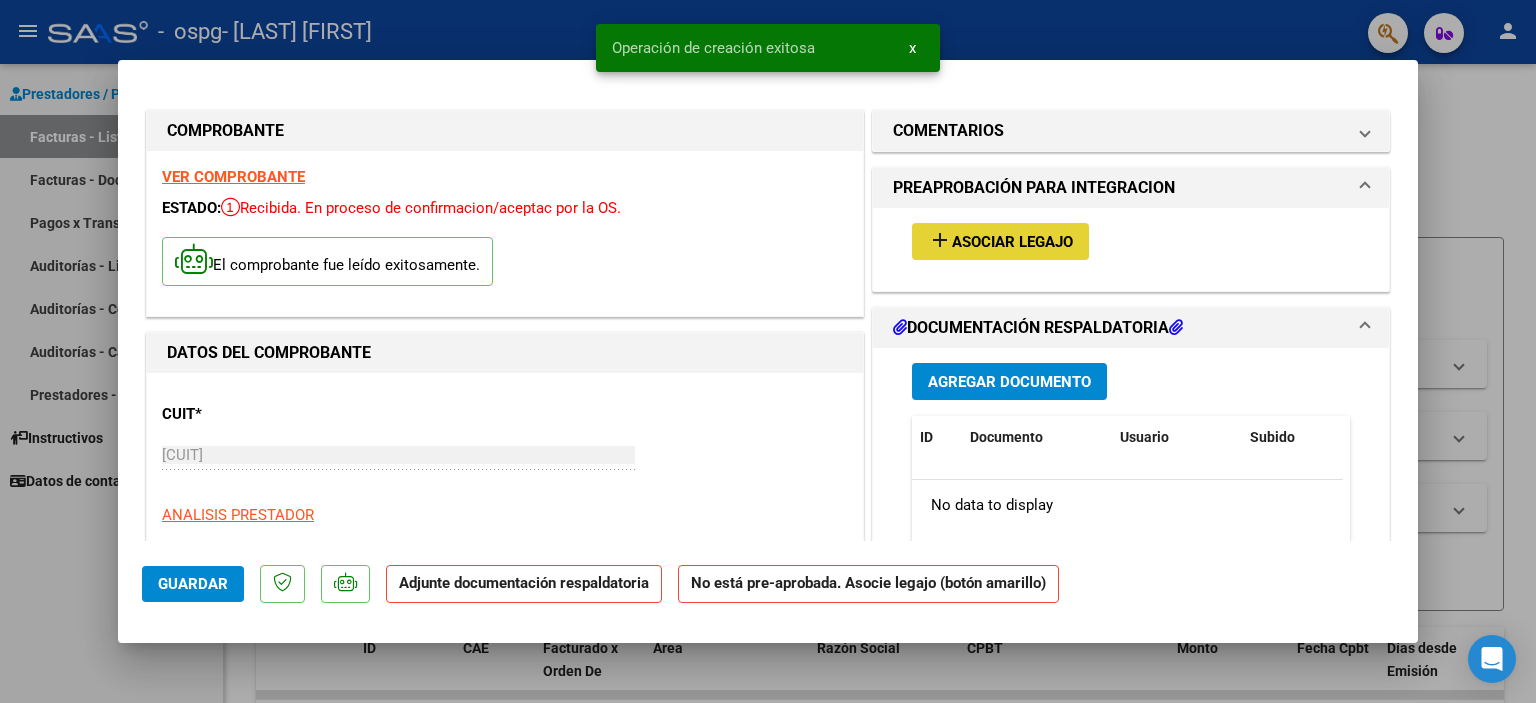 click on "Asociar Legajo" at bounding box center (1012, 242) 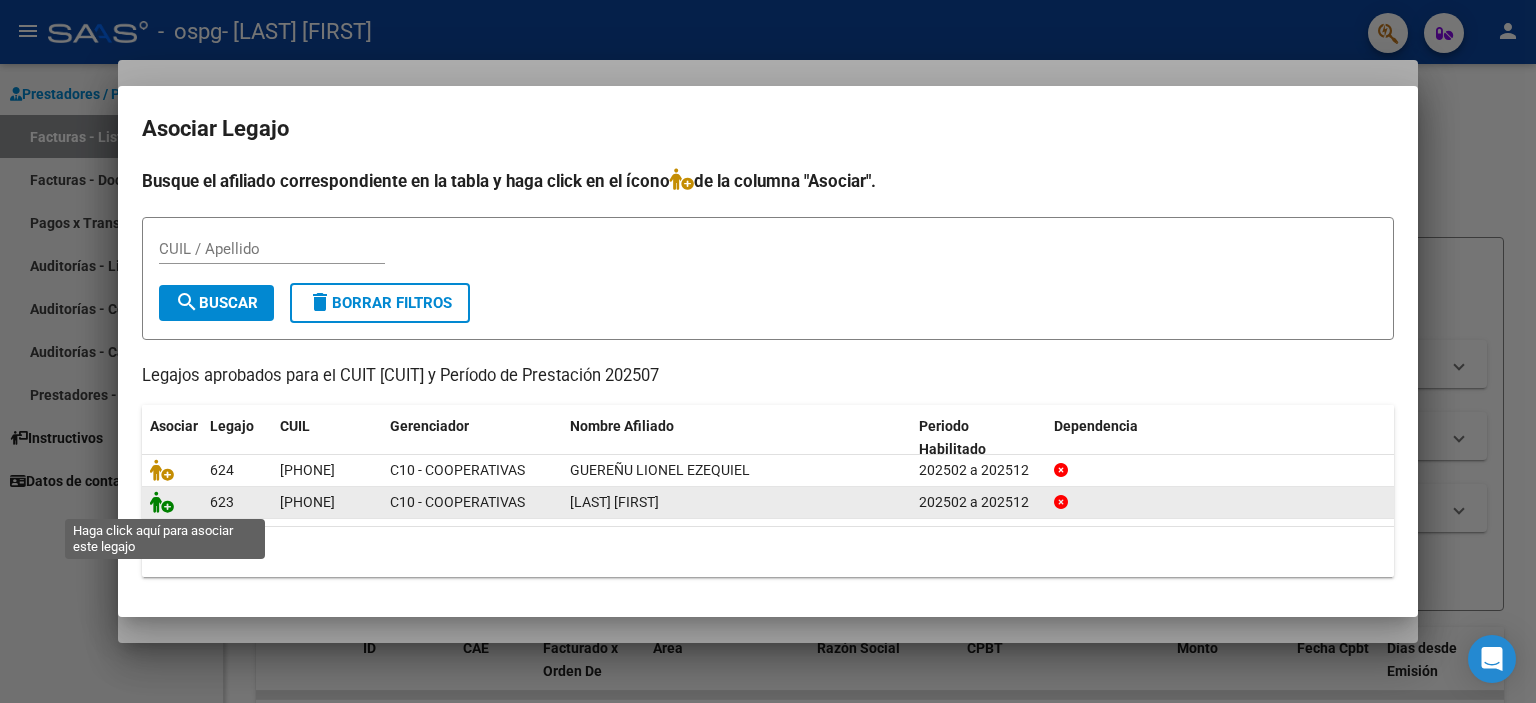 click 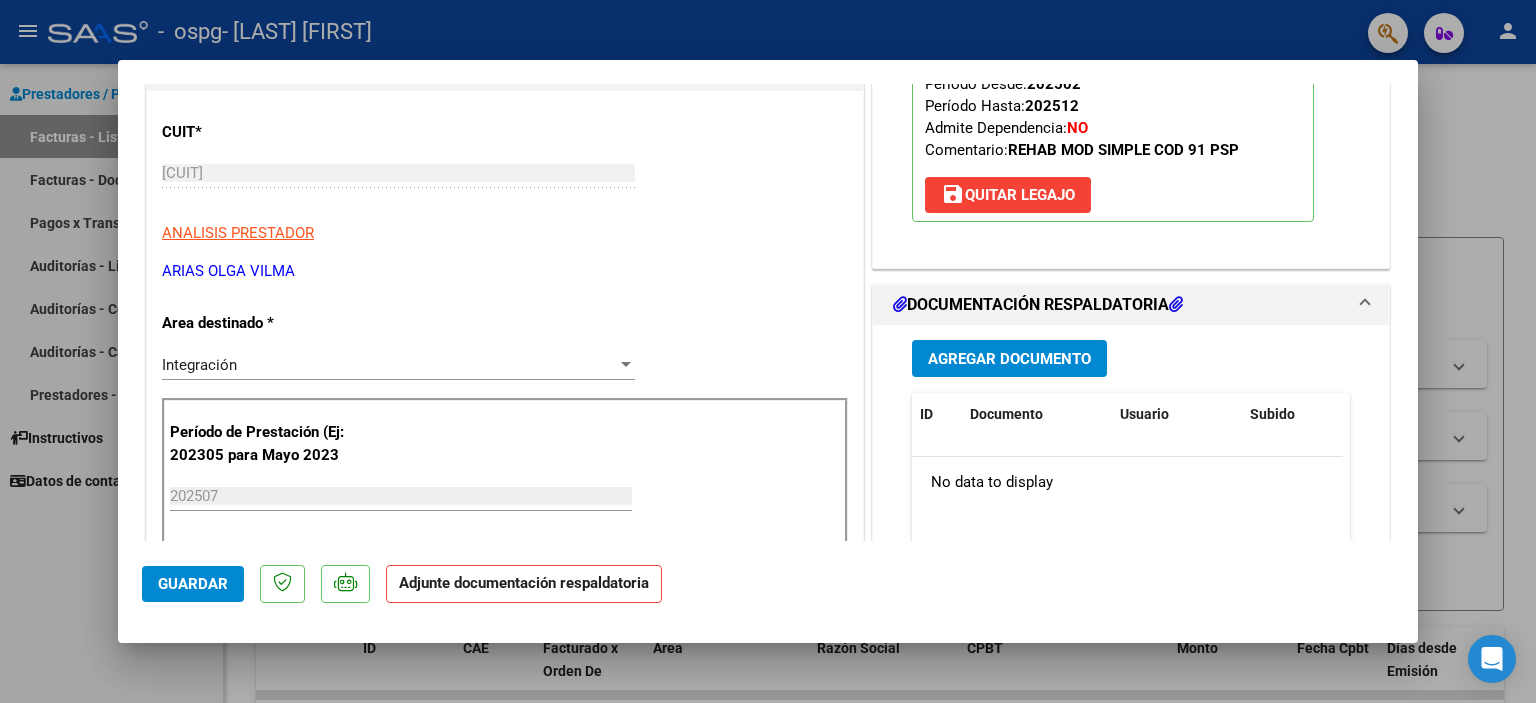scroll, scrollTop: 320, scrollLeft: 0, axis: vertical 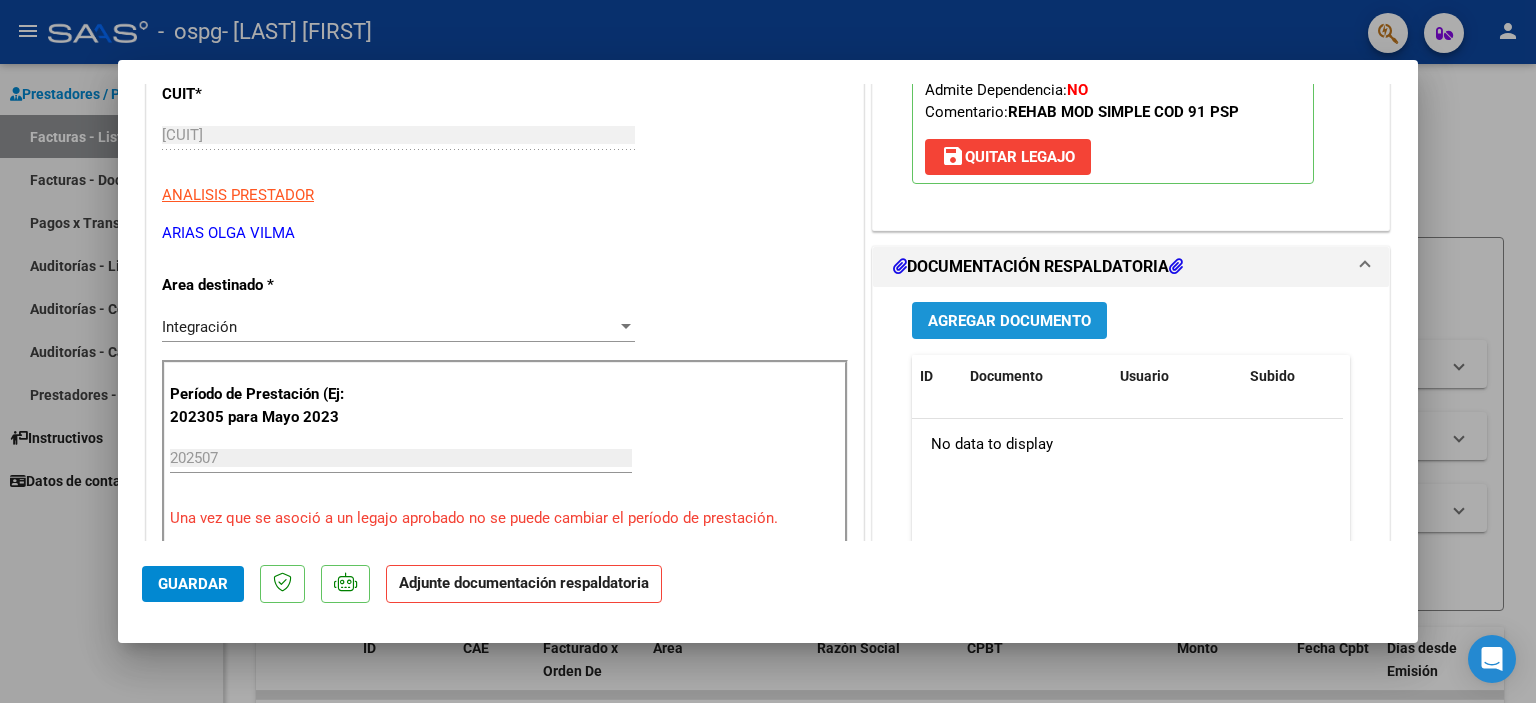 click on "Agregar Documento" at bounding box center (1009, 321) 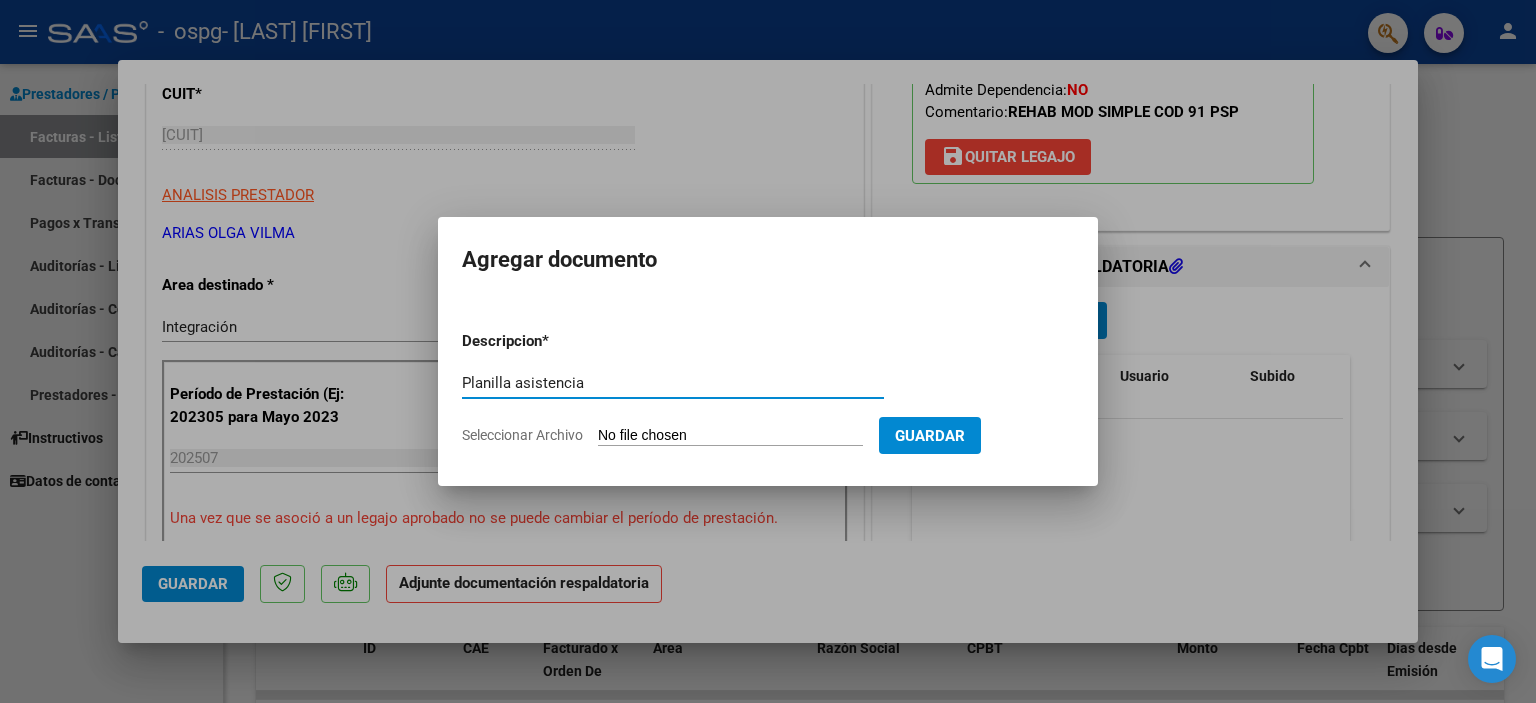 type on "Planilla asistencia" 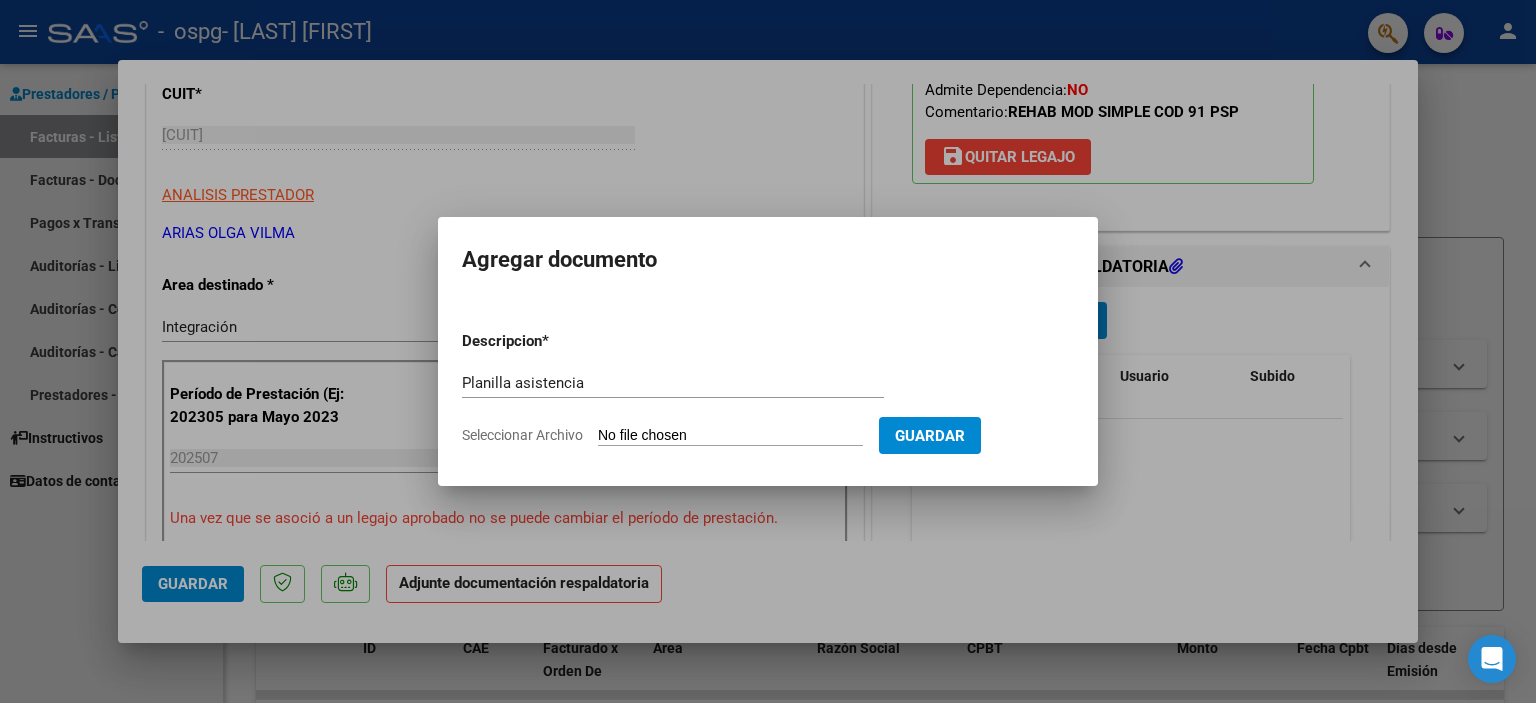 click on "Seleccionar Archivo" at bounding box center [730, 436] 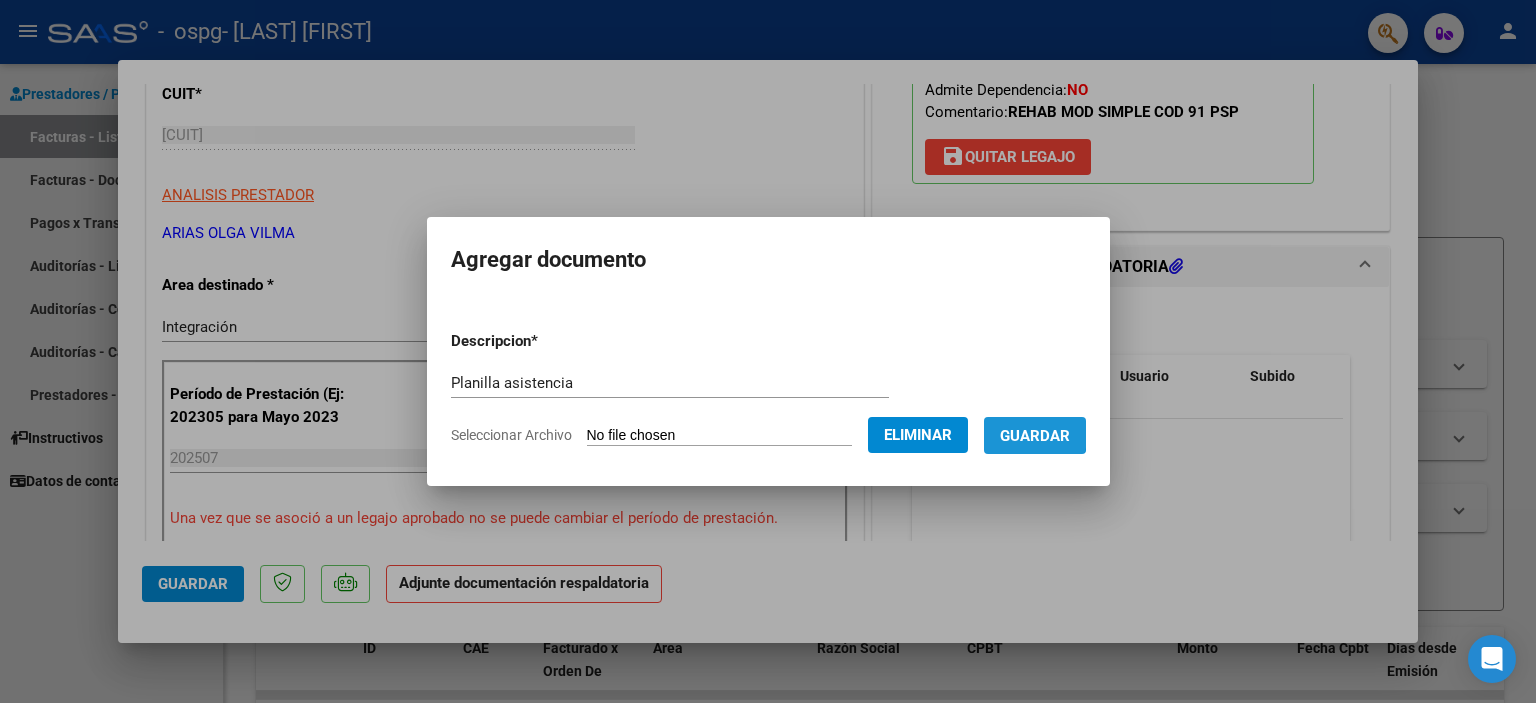 click on "Guardar" at bounding box center [1035, 436] 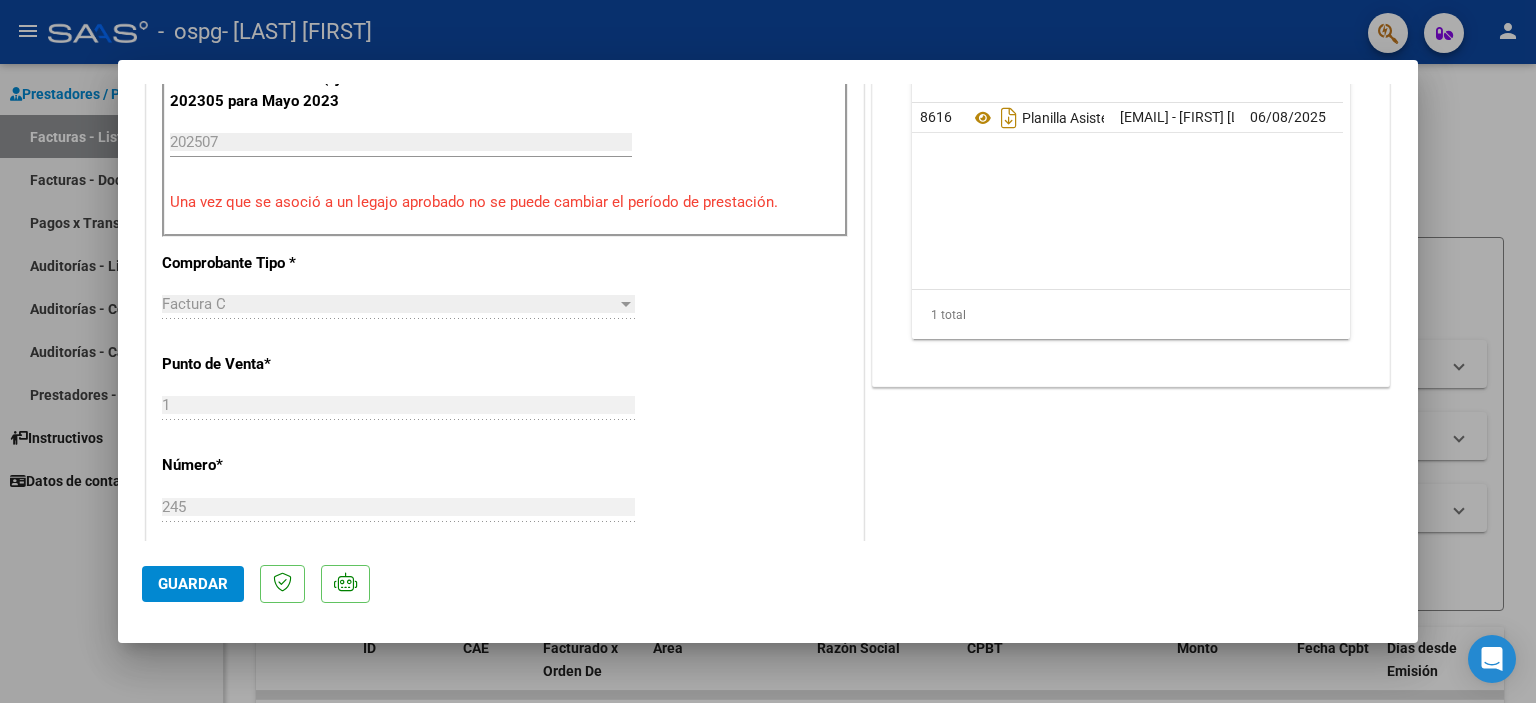 scroll, scrollTop: 640, scrollLeft: 0, axis: vertical 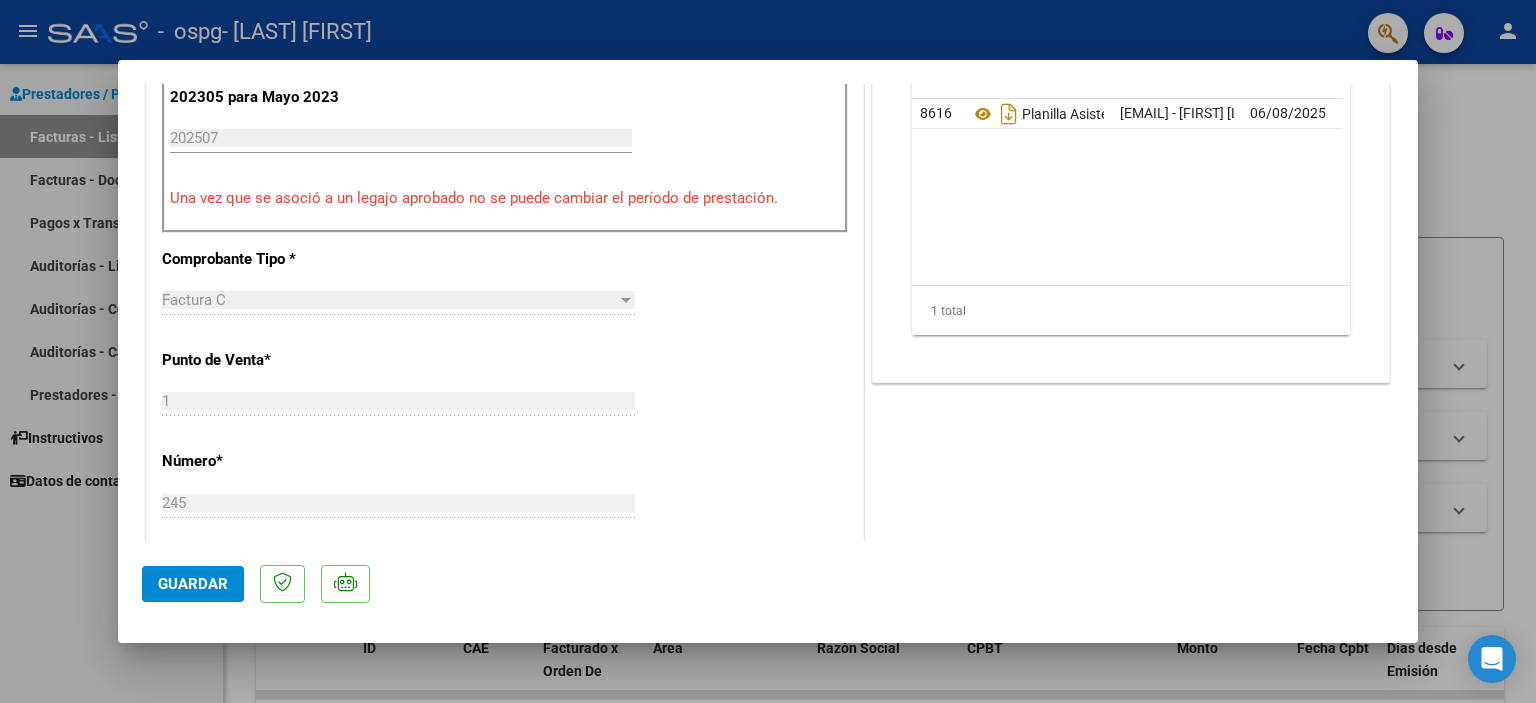 click on "Guardar" 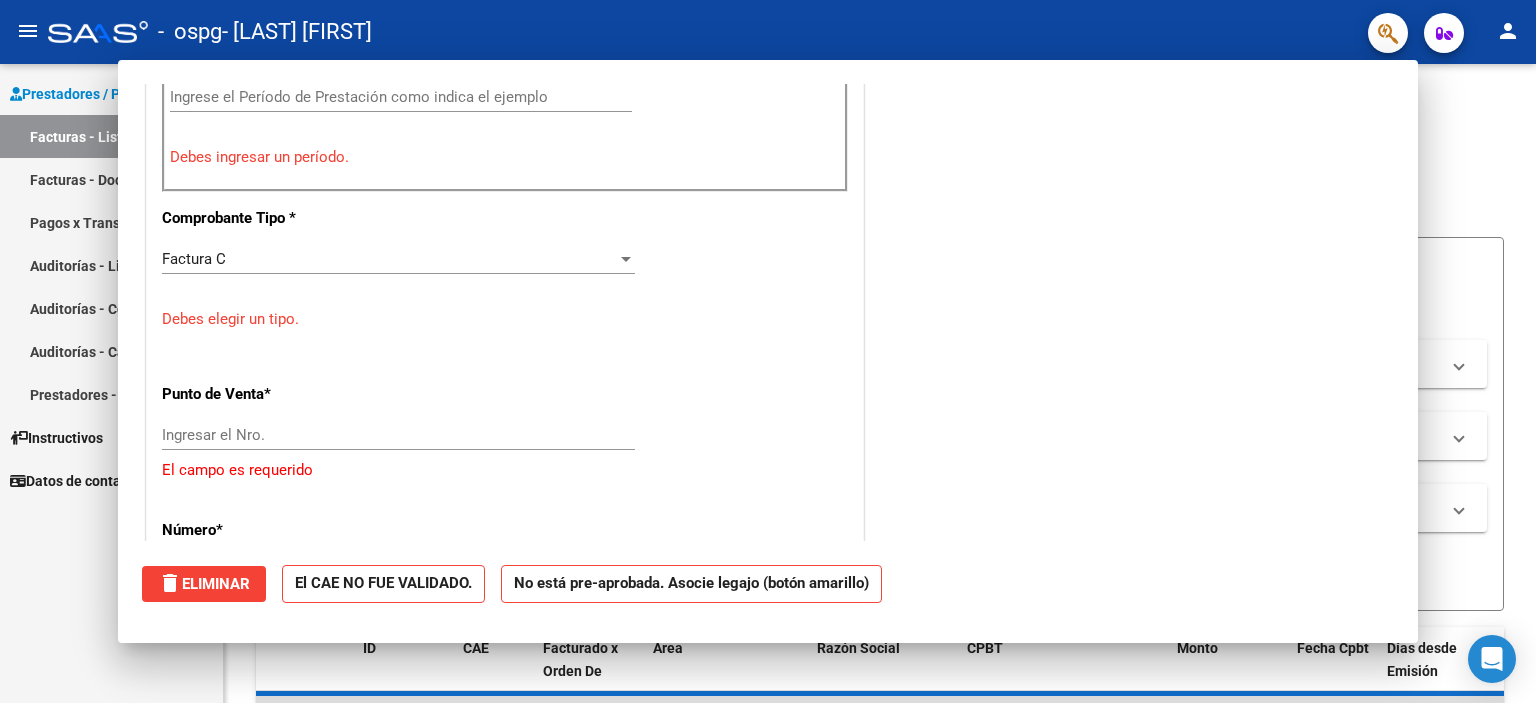 scroll, scrollTop: 0, scrollLeft: 0, axis: both 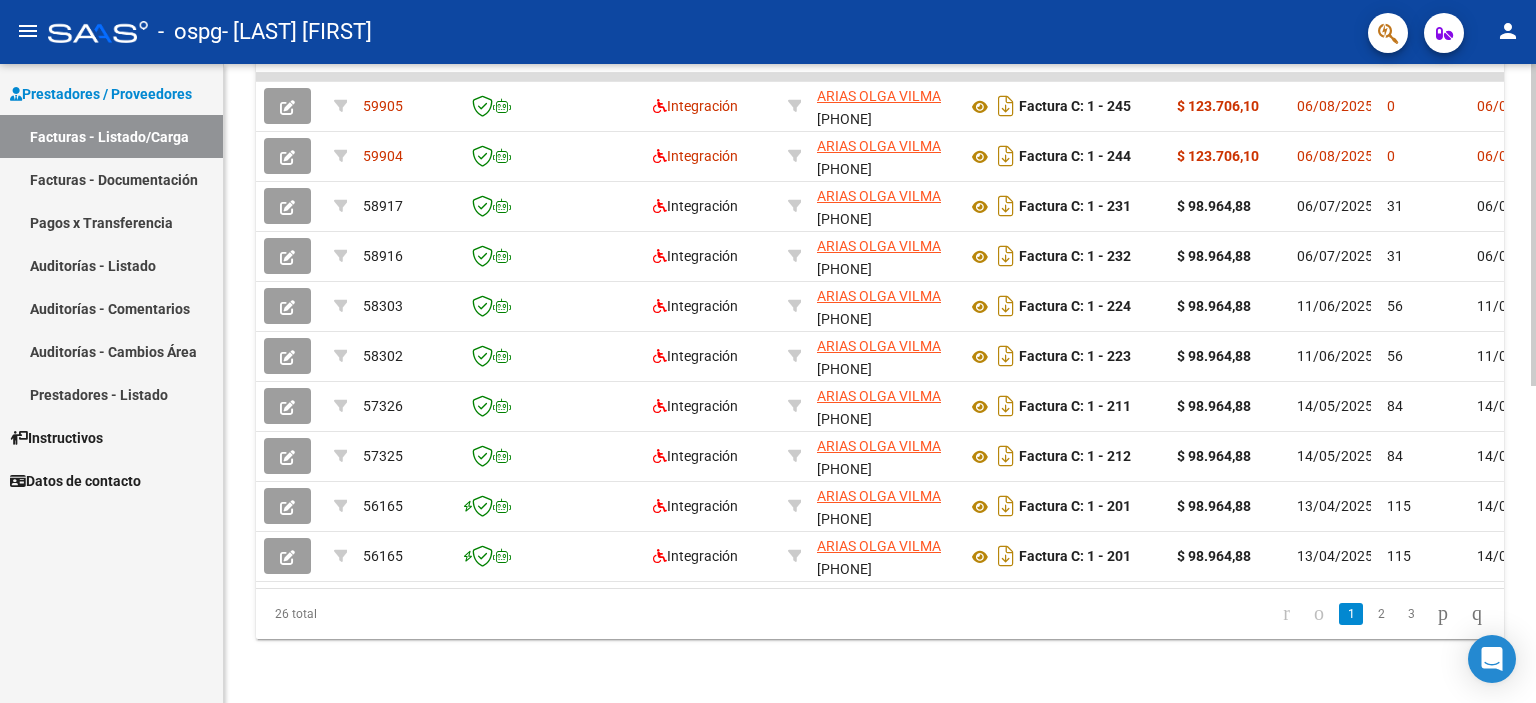 click 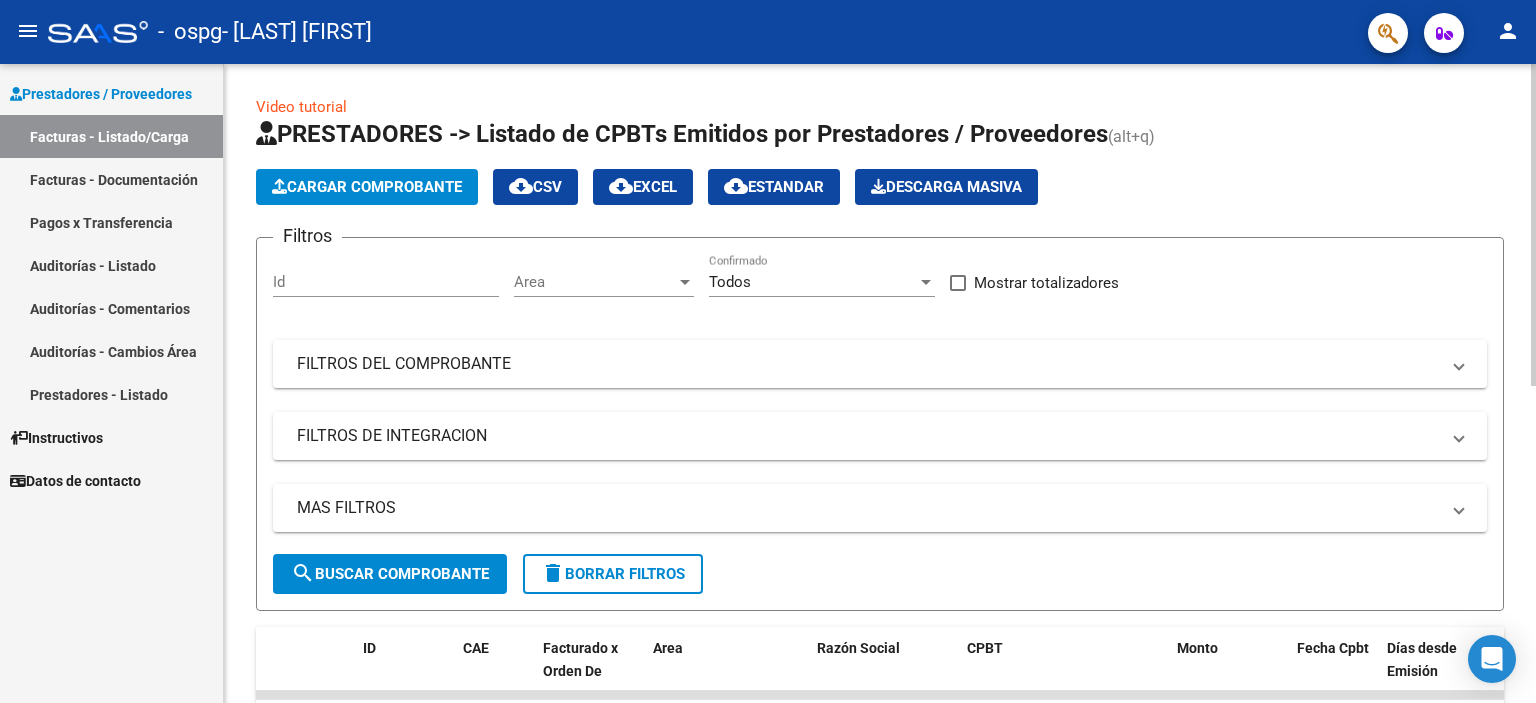 click 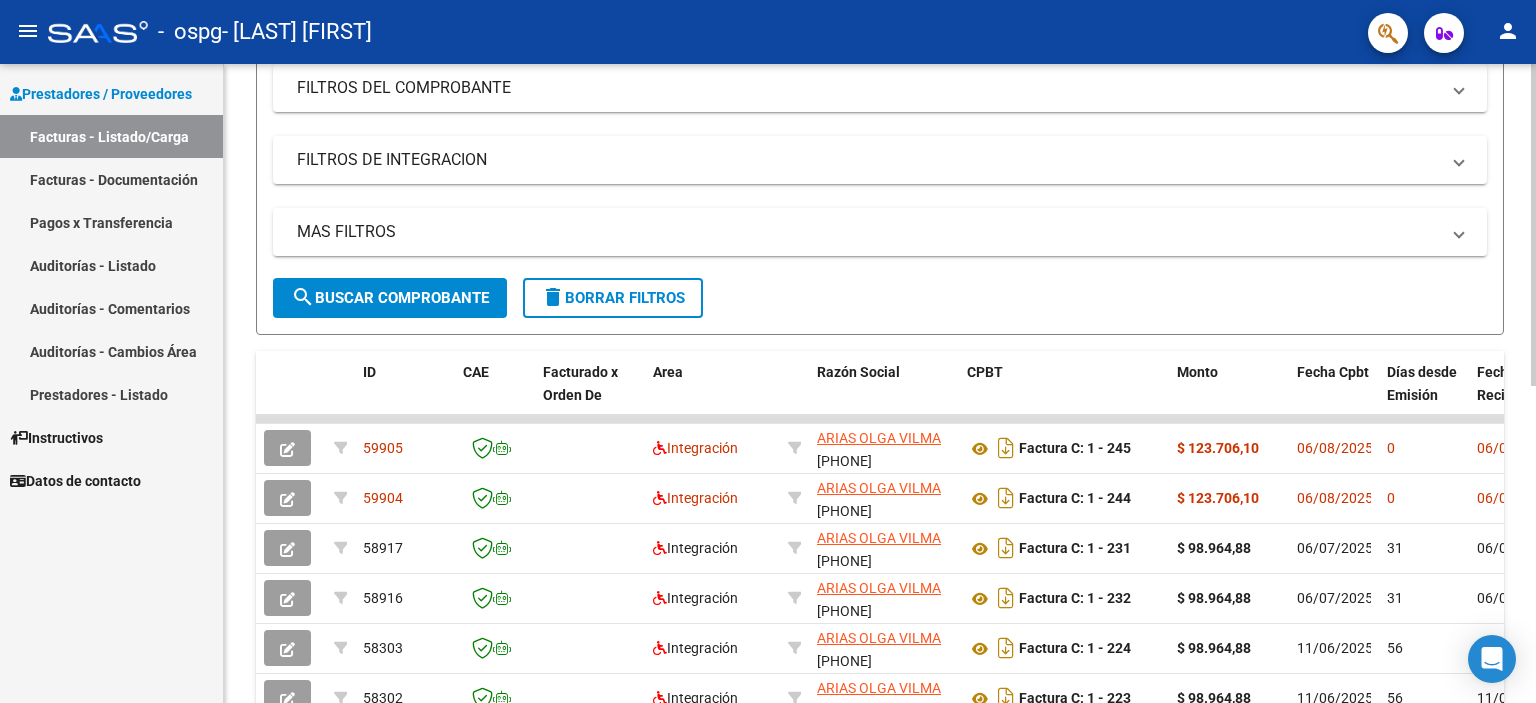 scroll, scrollTop: 280, scrollLeft: 0, axis: vertical 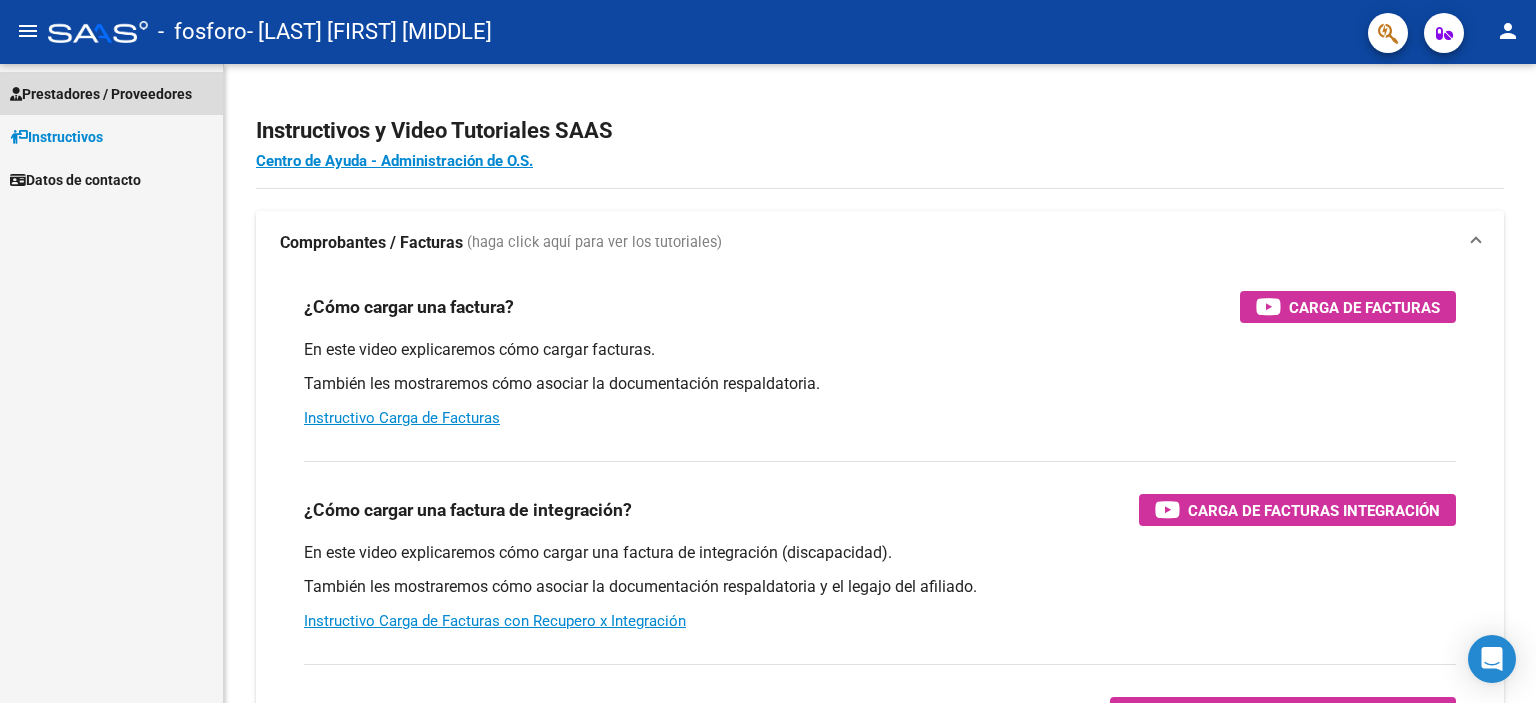 click on "Prestadores / Proveedores" at bounding box center [101, 94] 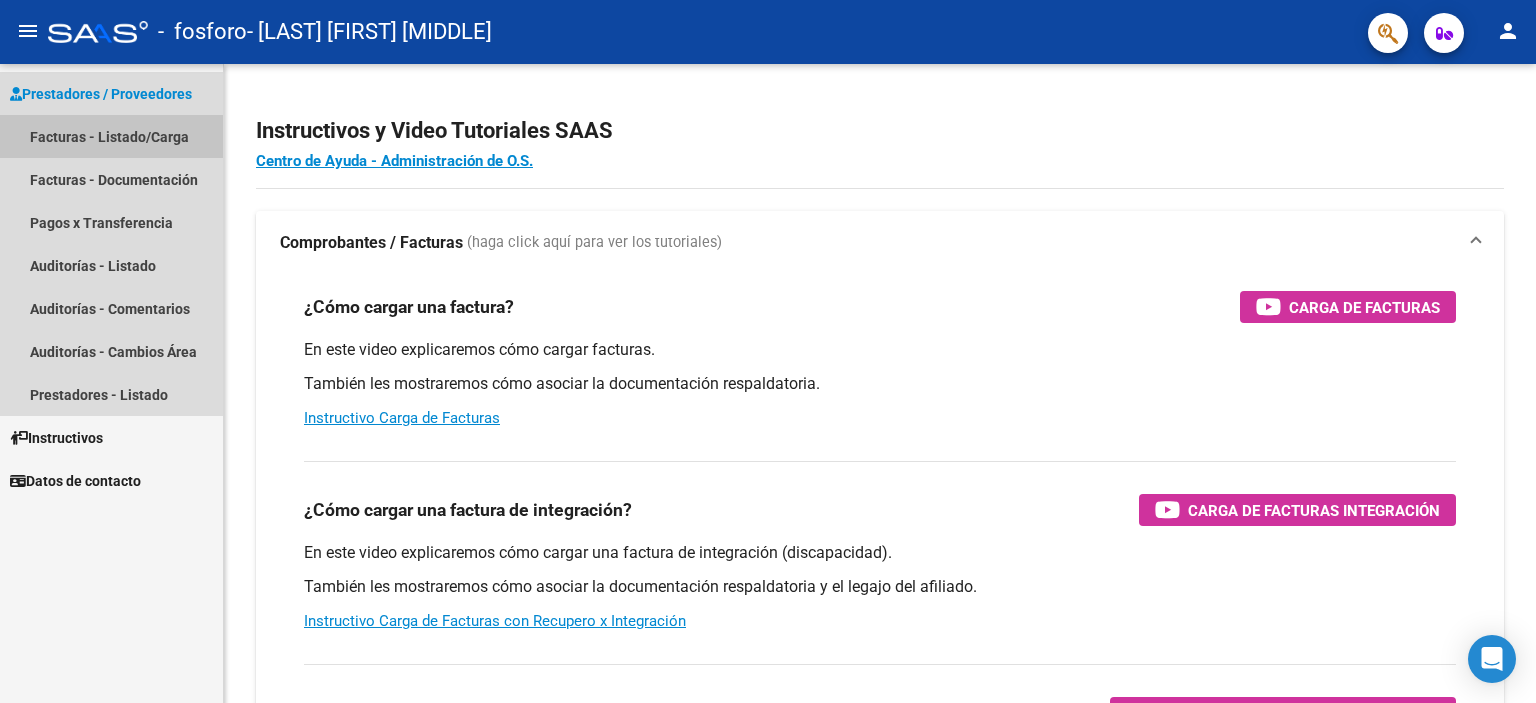 click on "Facturas - Listado/Carga" at bounding box center (111, 136) 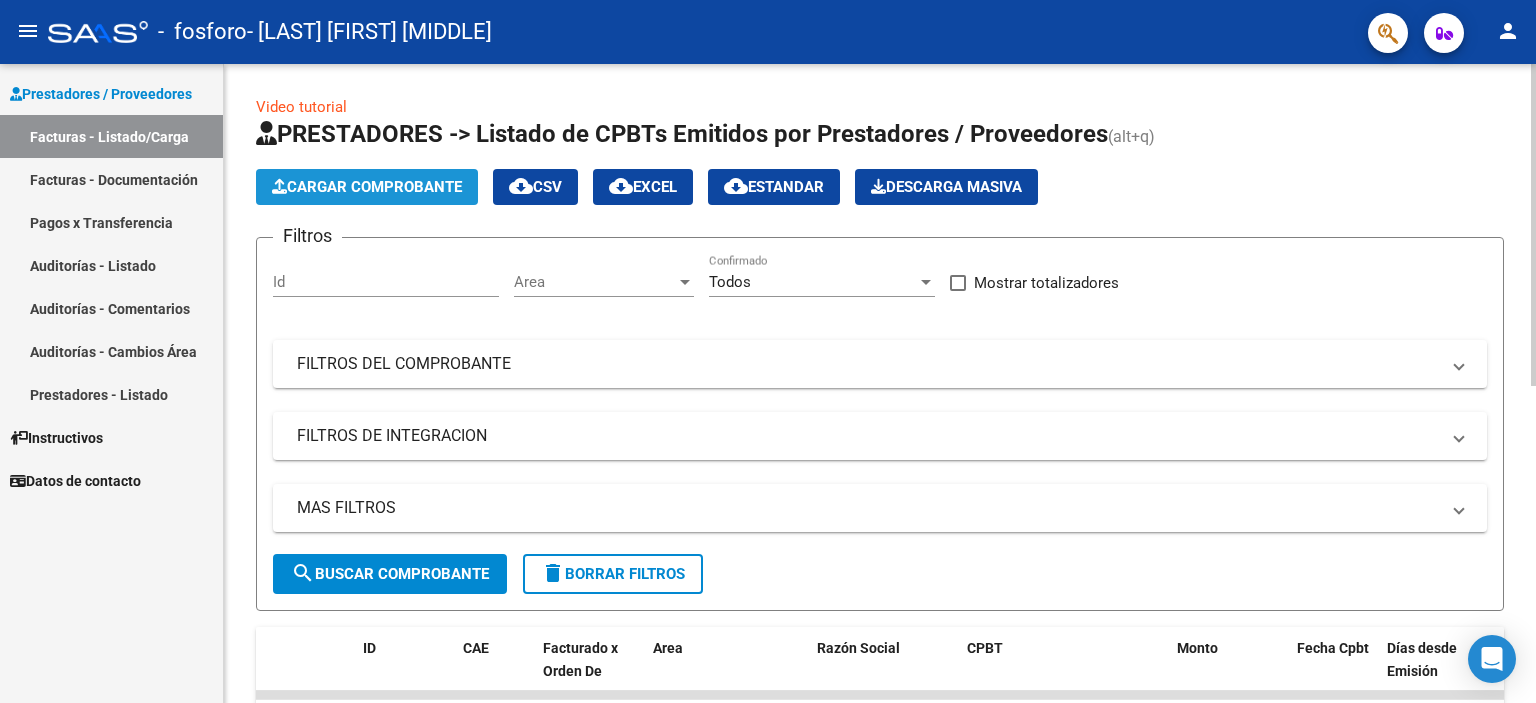 click on "Cargar Comprobante" 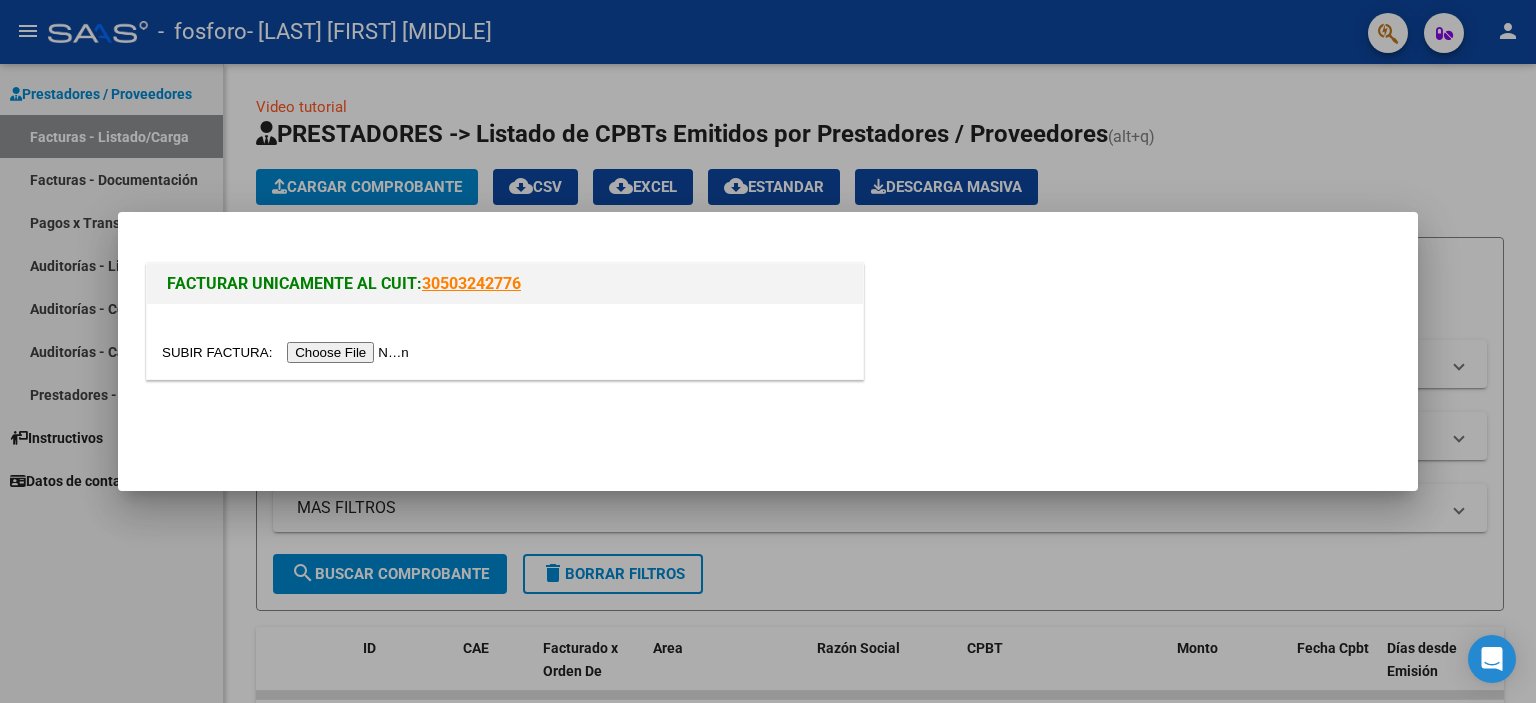 click at bounding box center [288, 352] 